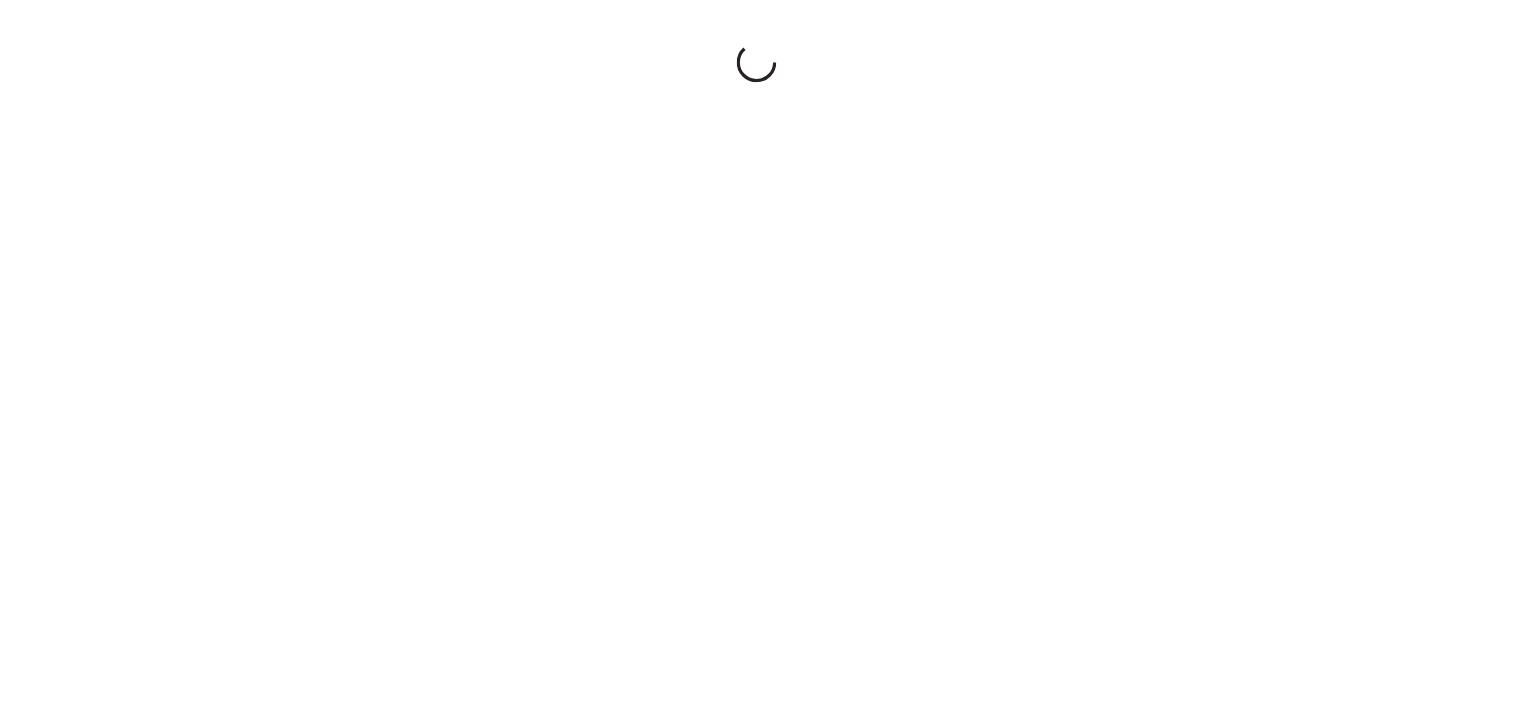 scroll, scrollTop: 0, scrollLeft: 0, axis: both 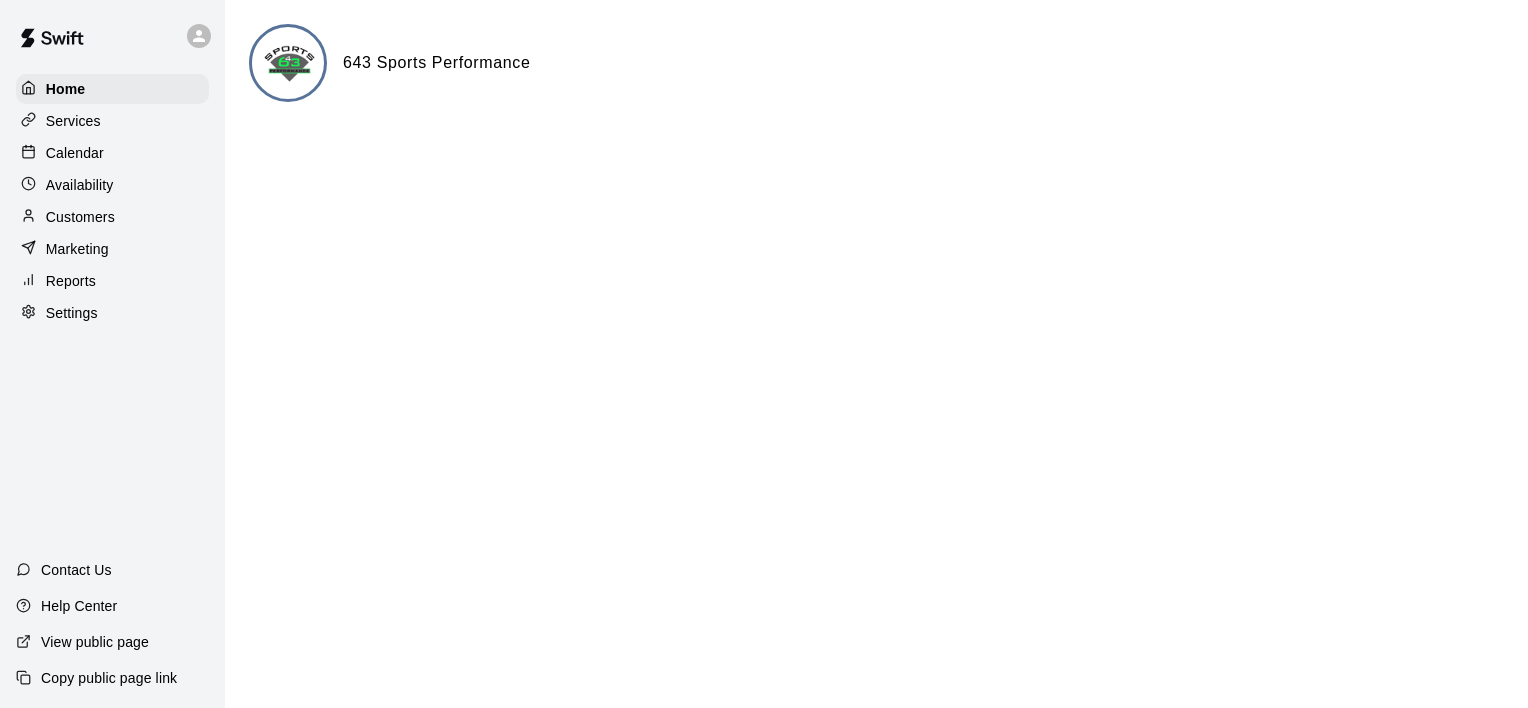 click on "Services" at bounding box center (73, 121) 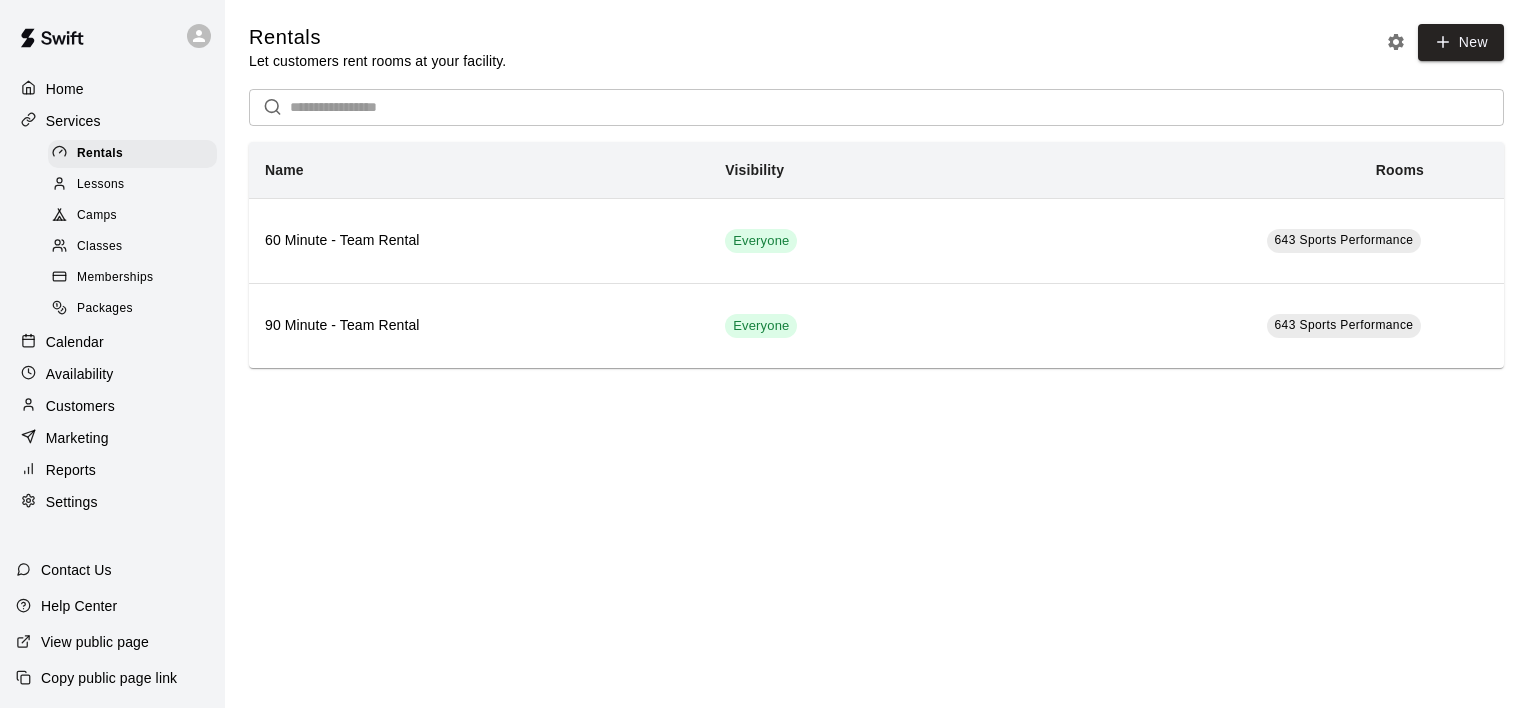 click on "Classes" at bounding box center (99, 247) 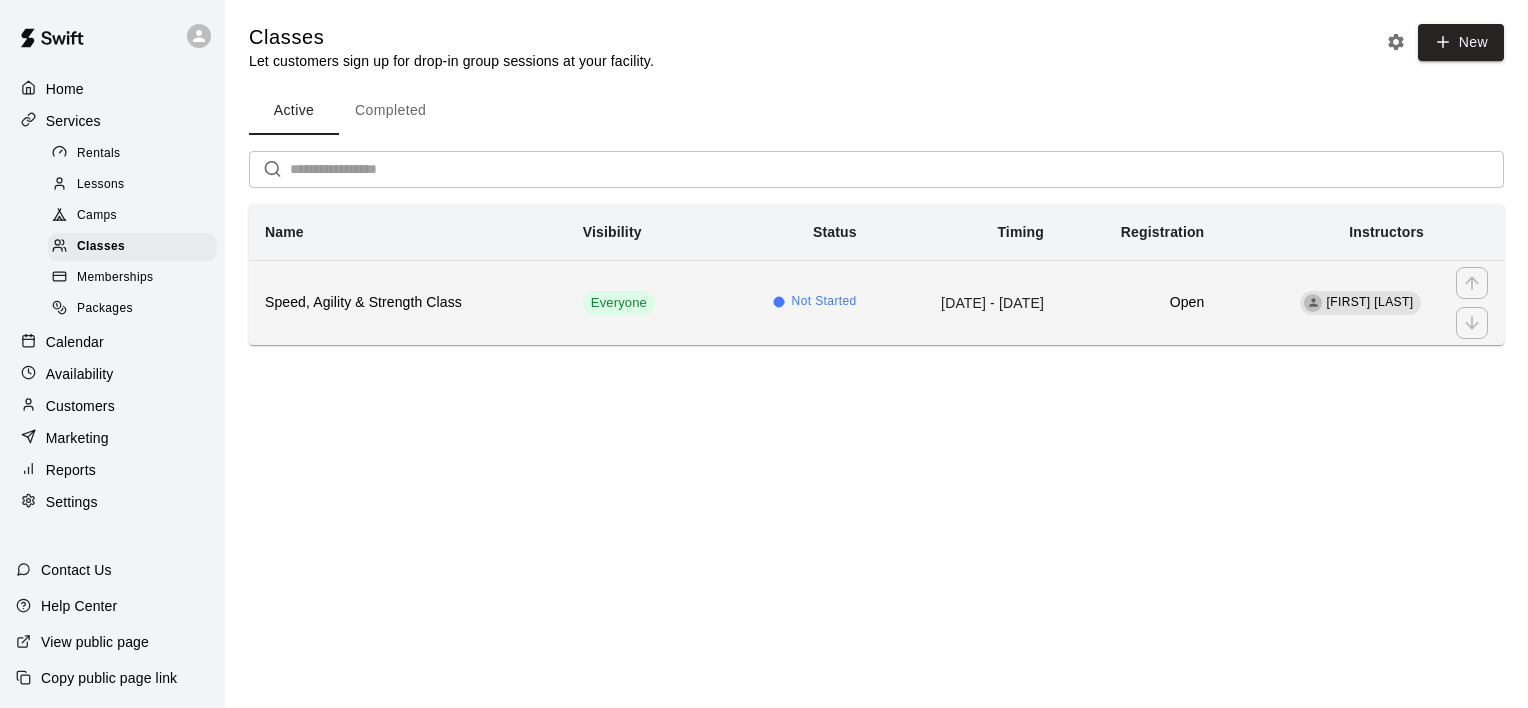 click on "Speed, Agility & Strength Class" at bounding box center [408, 303] 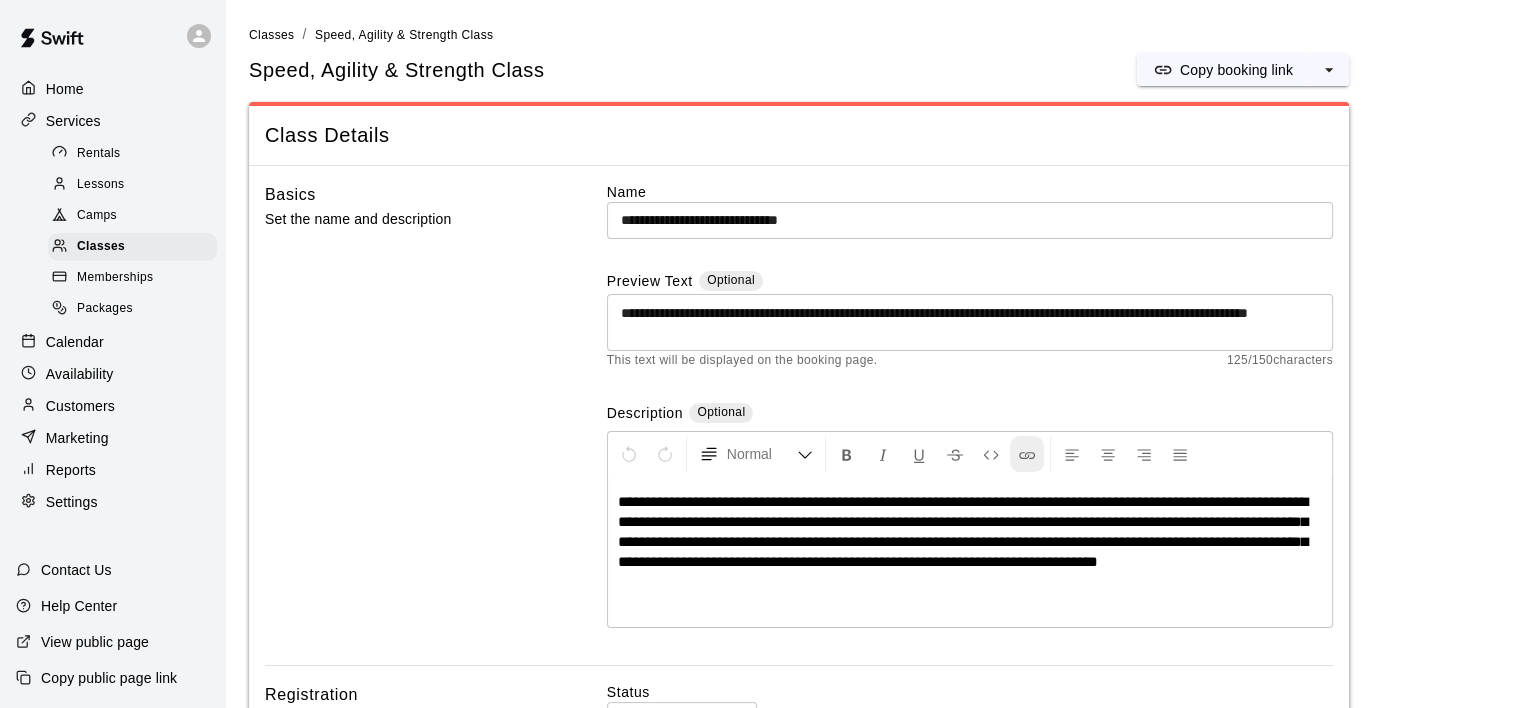 scroll, scrollTop: 100, scrollLeft: 0, axis: vertical 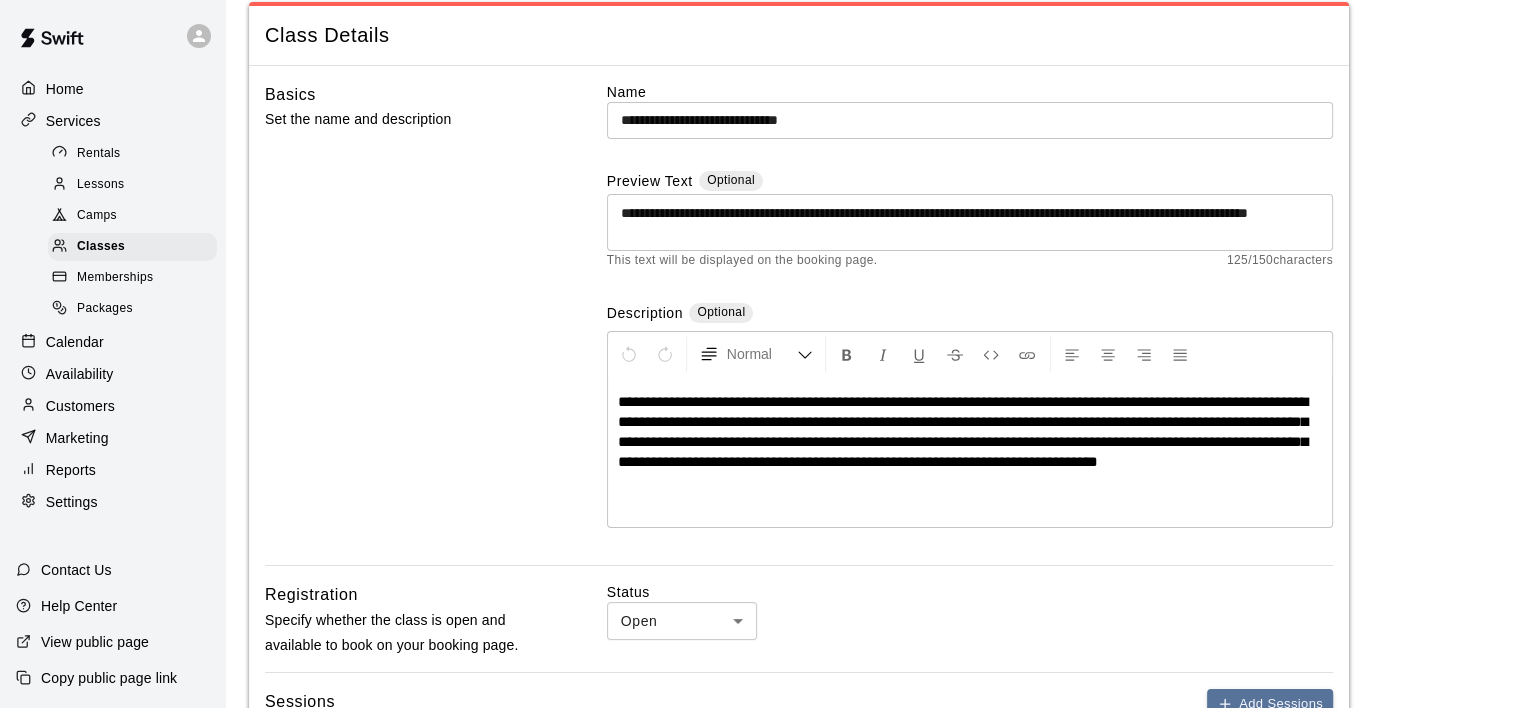 click on "**********" at bounding box center (963, 431) 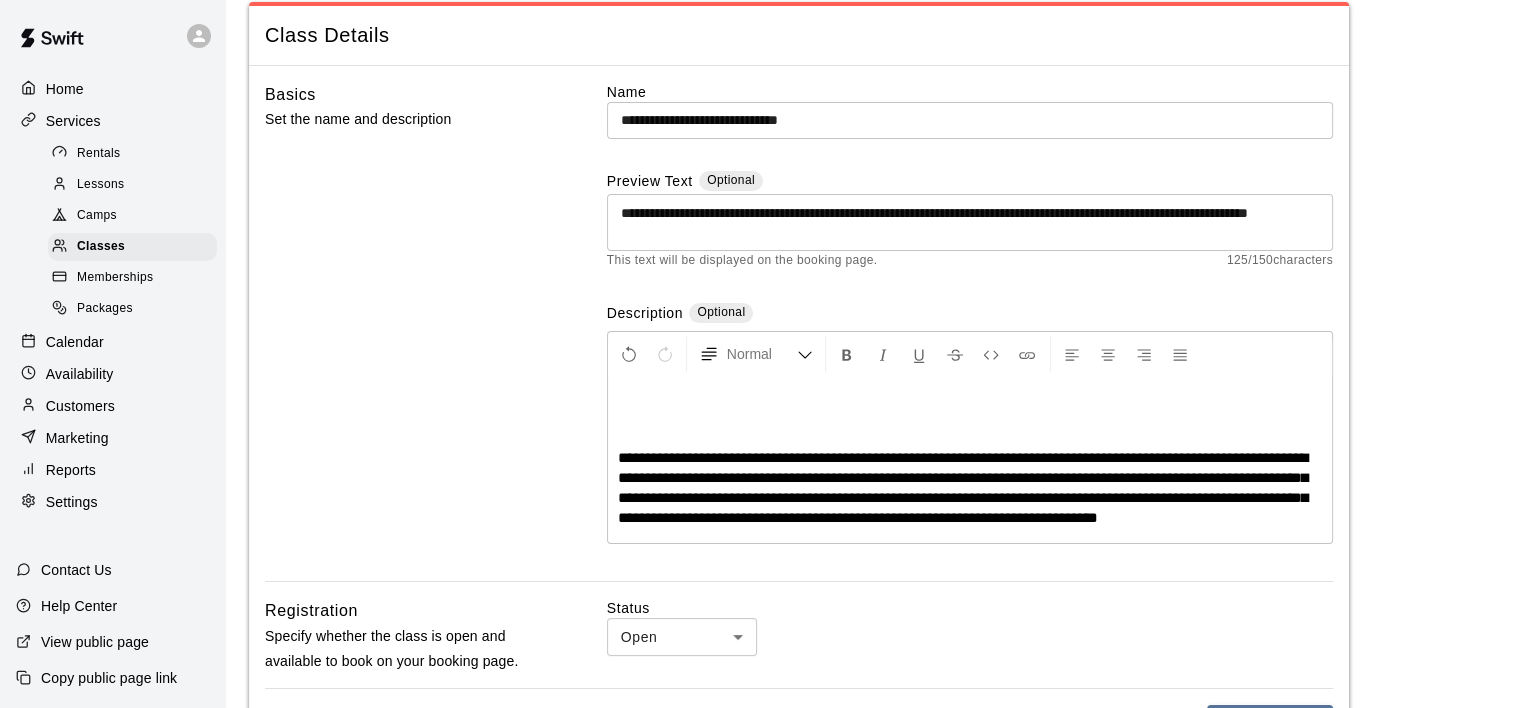 click at bounding box center (970, 430) 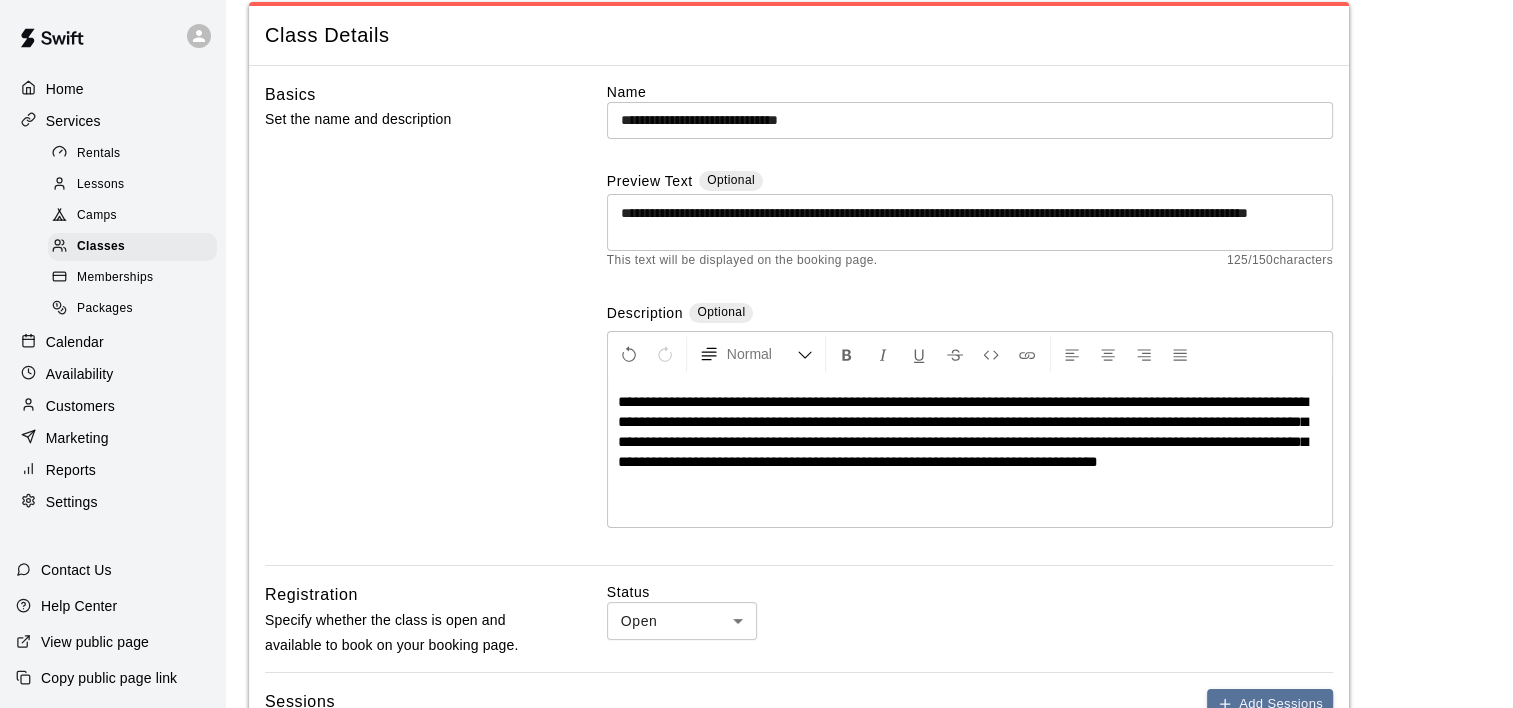 click on "**********" at bounding box center [970, 432] 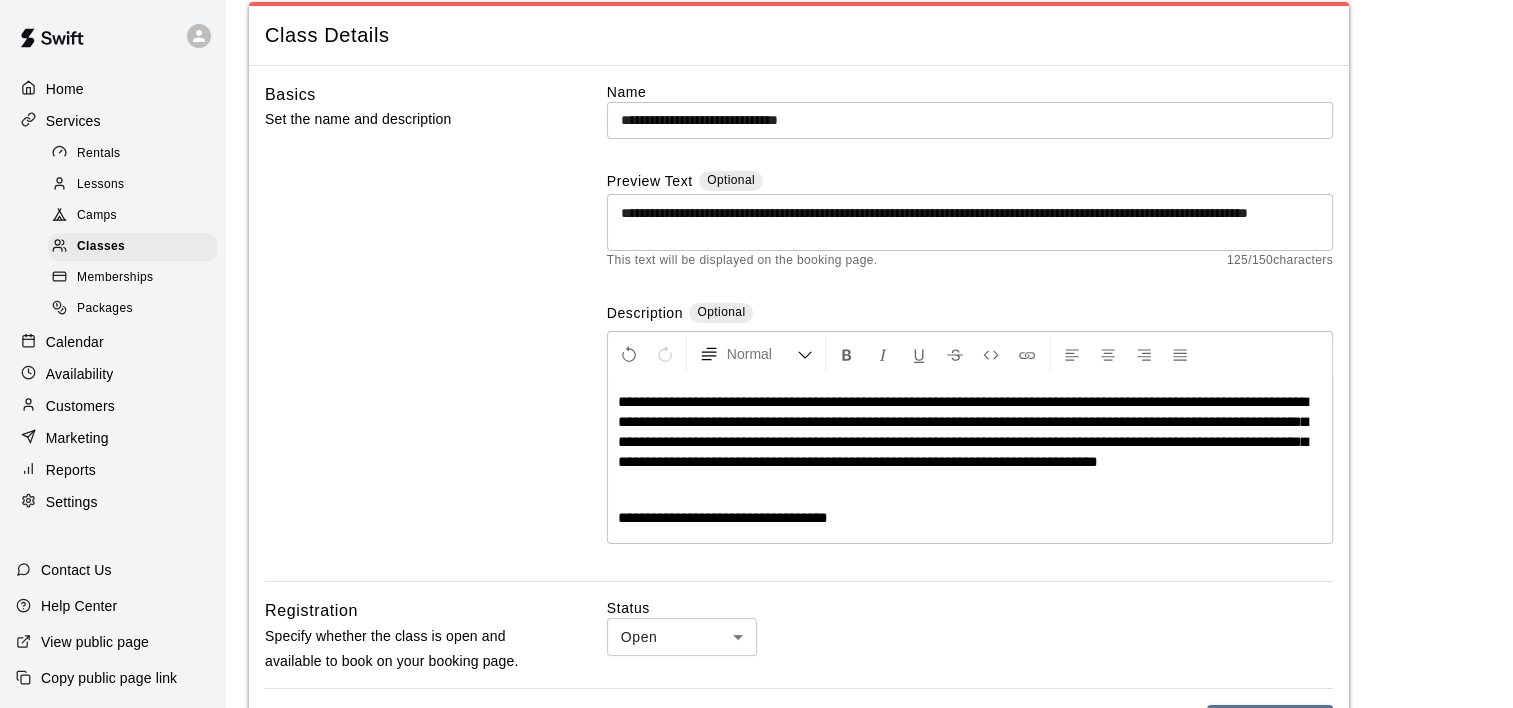 click on "**********" at bounding box center [970, 460] 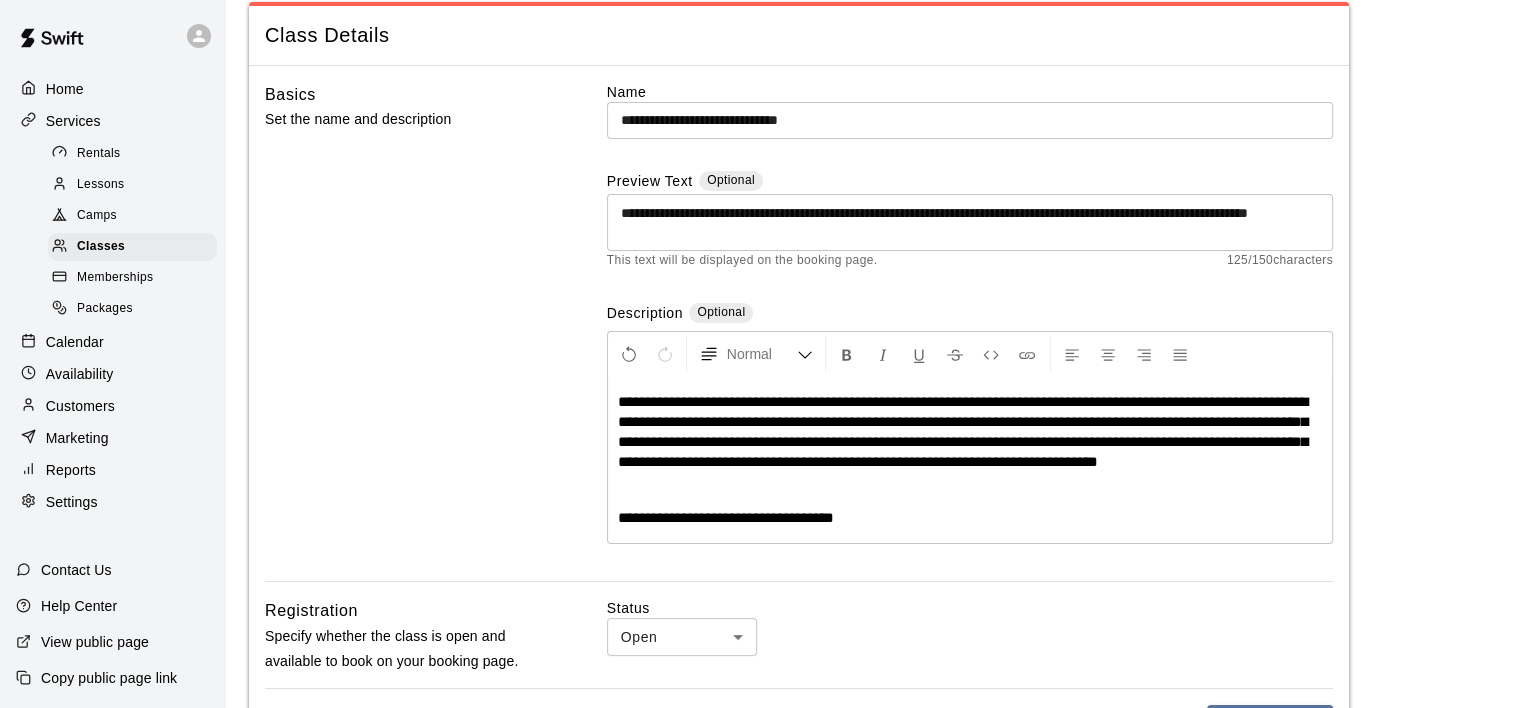 click on "**********" at bounding box center [970, 518] 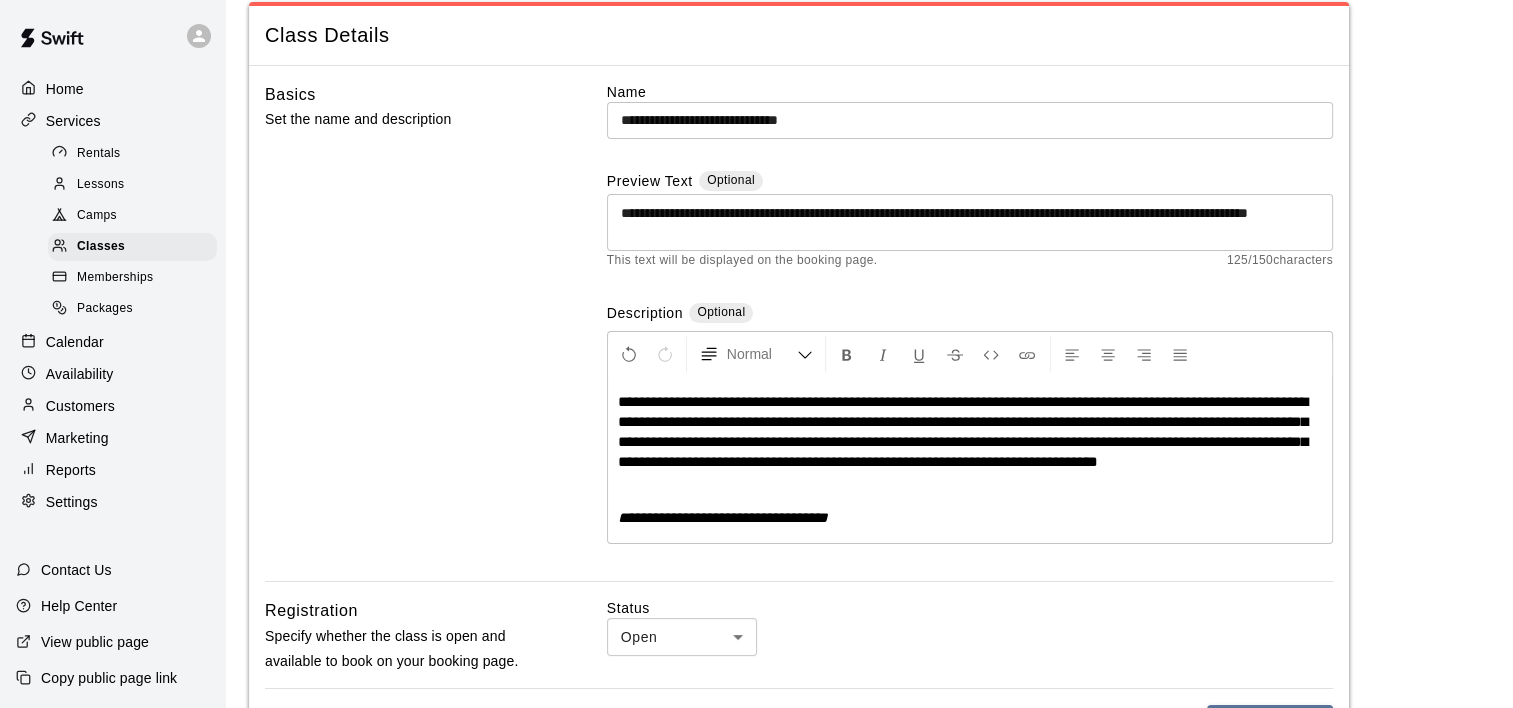 click on "**********" at bounding box center (970, 518) 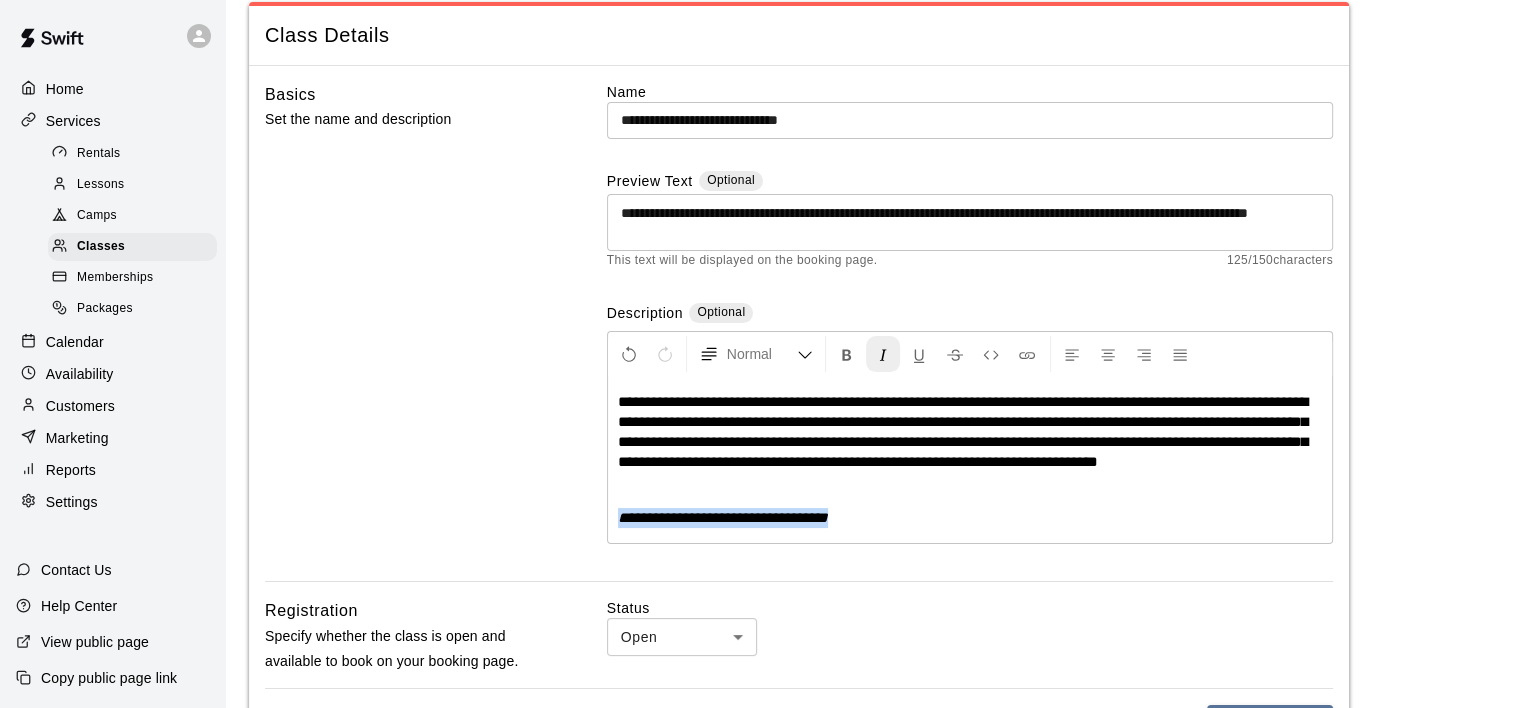 drag, startPoint x: 876, startPoint y: 520, endPoint x: 875, endPoint y: 360, distance: 160.00313 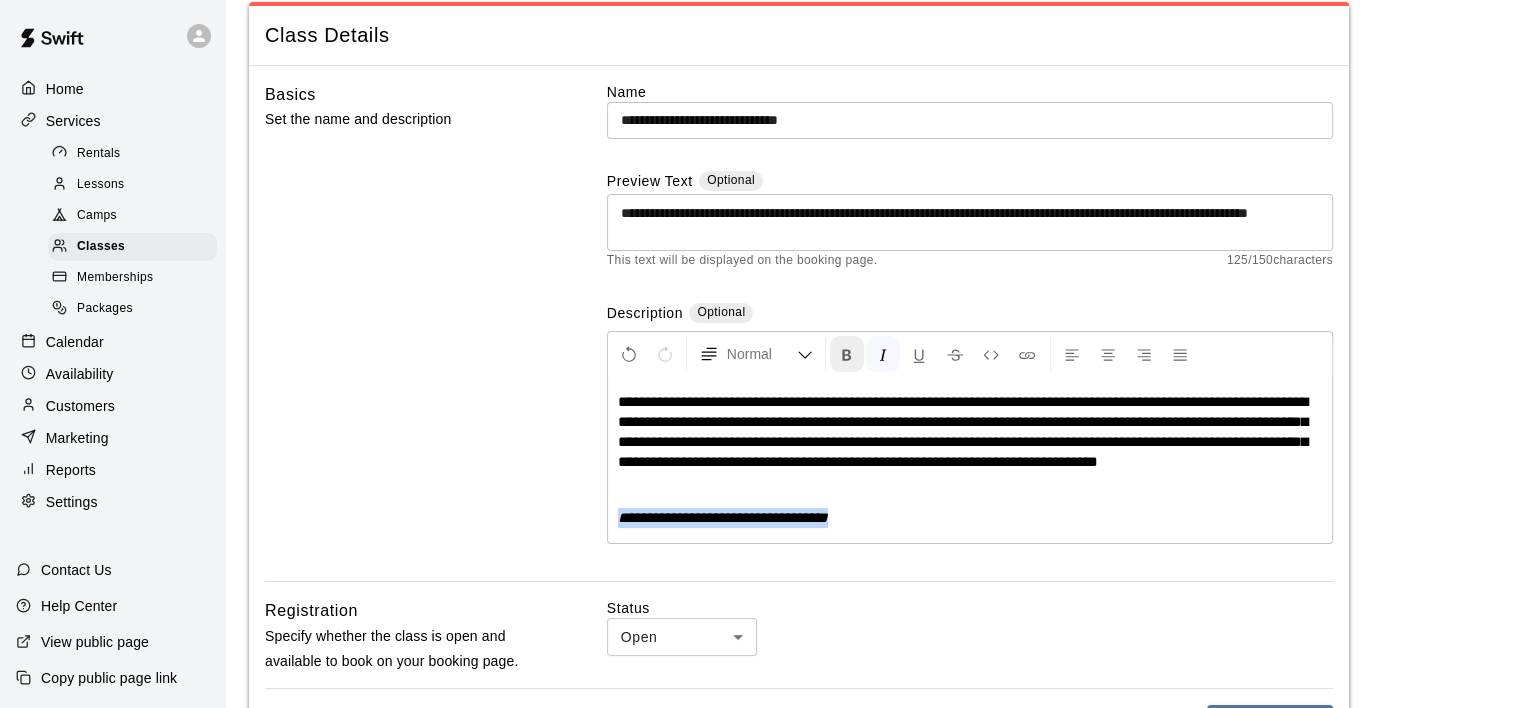 click at bounding box center (847, 355) 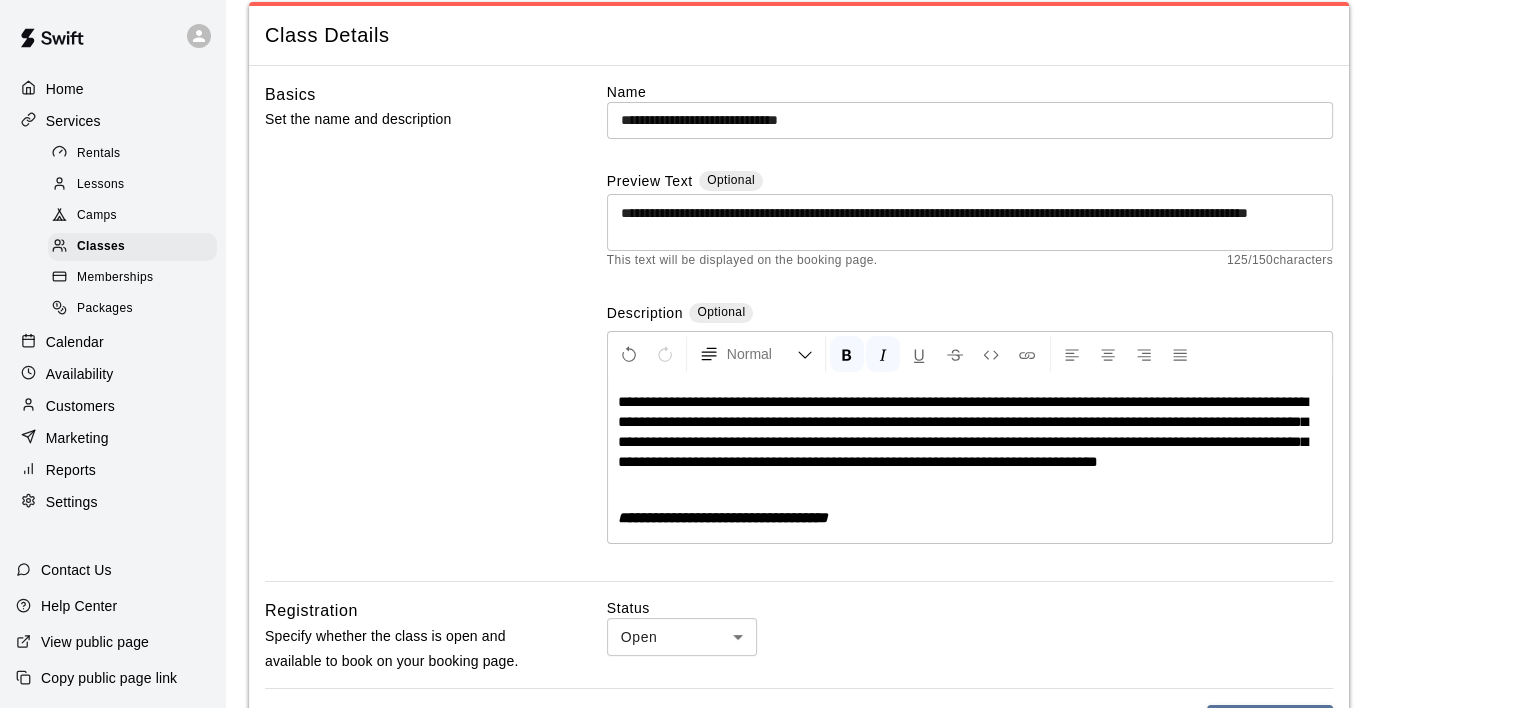 click at bounding box center (970, 490) 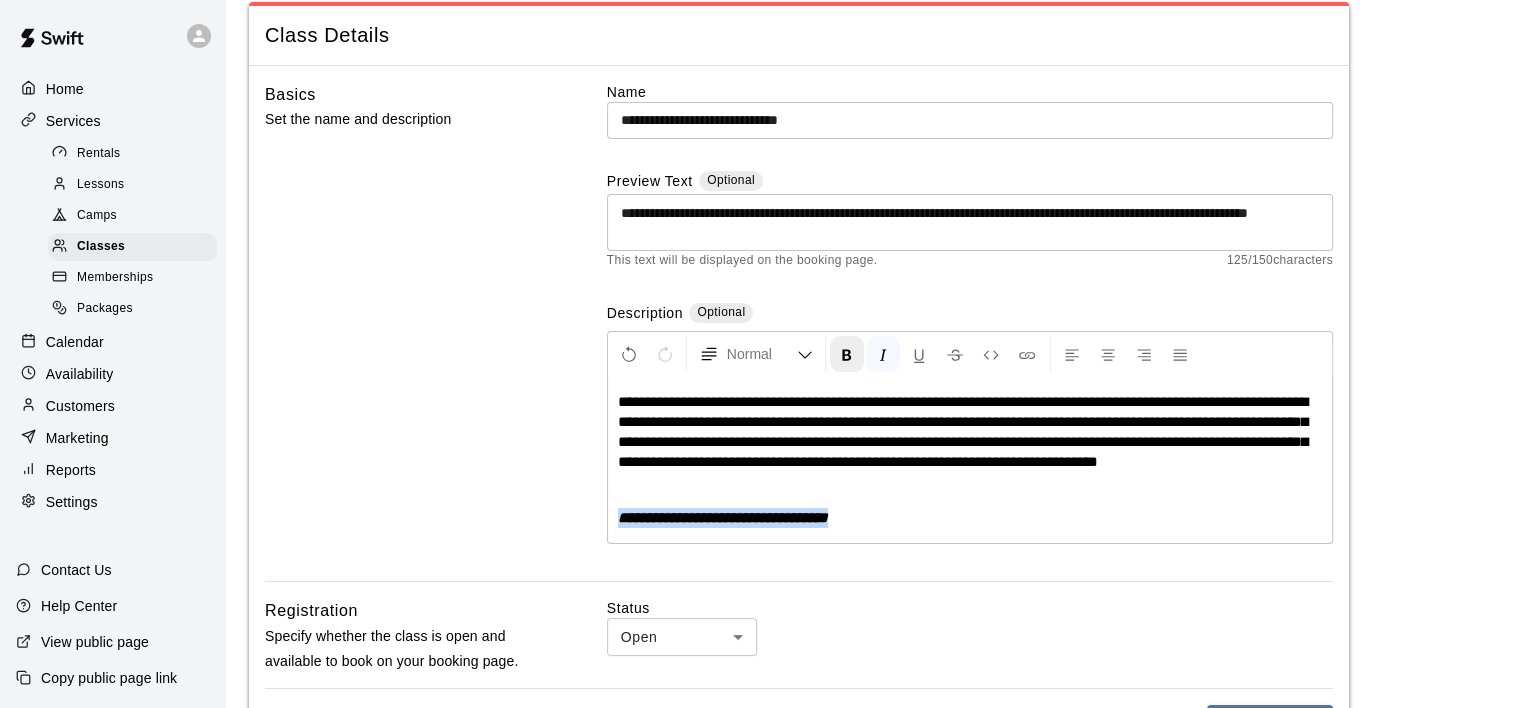 drag, startPoint x: 896, startPoint y: 522, endPoint x: 848, endPoint y: 354, distance: 174.72264 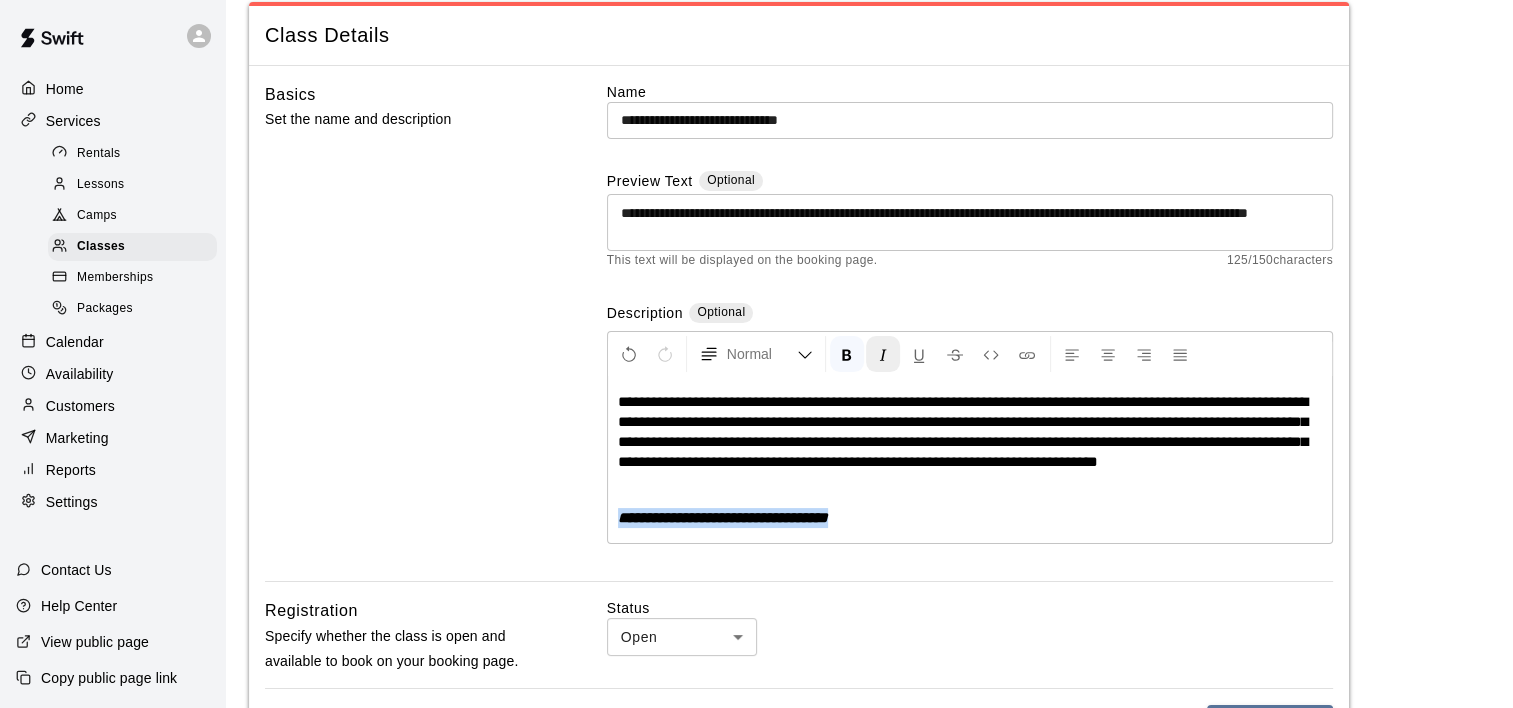 click at bounding box center [883, 355] 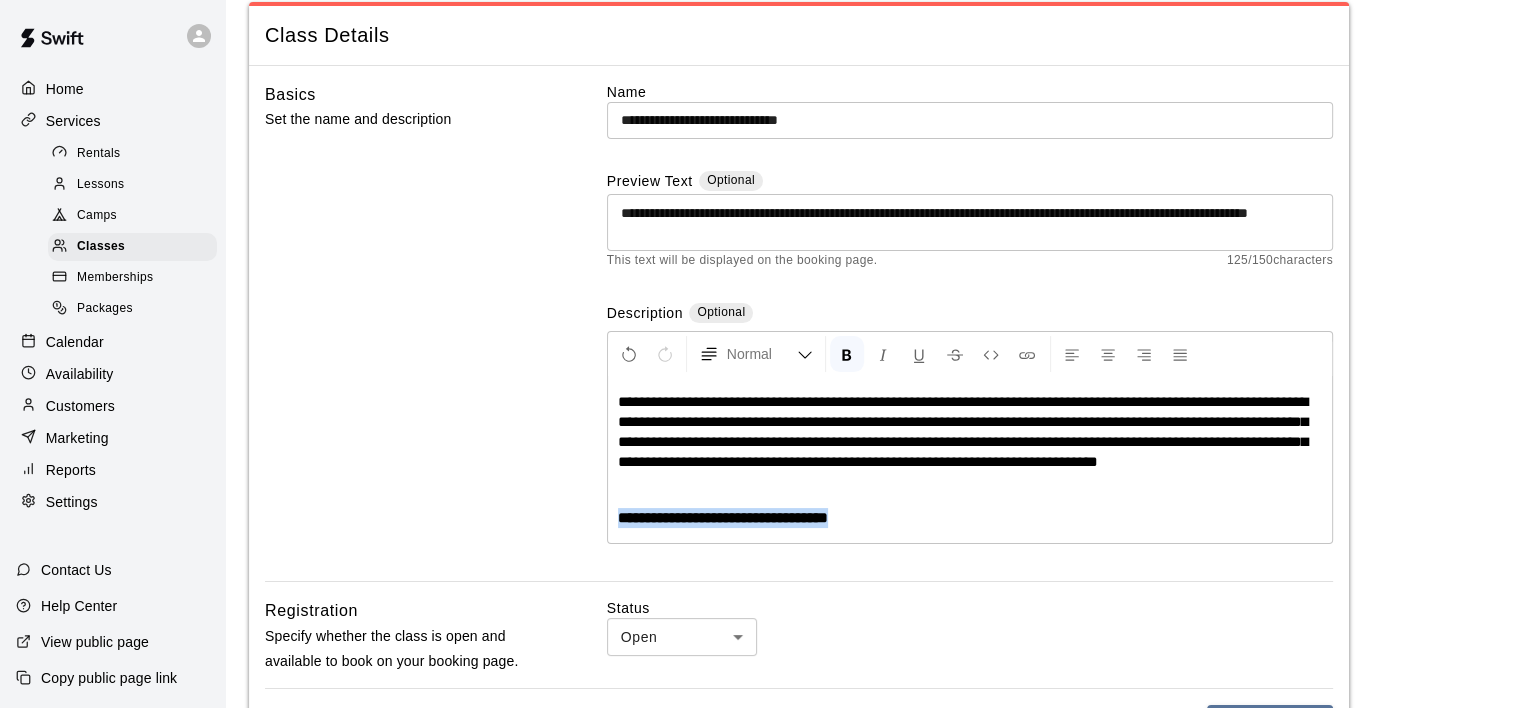 click on "**********" at bounding box center (970, 518) 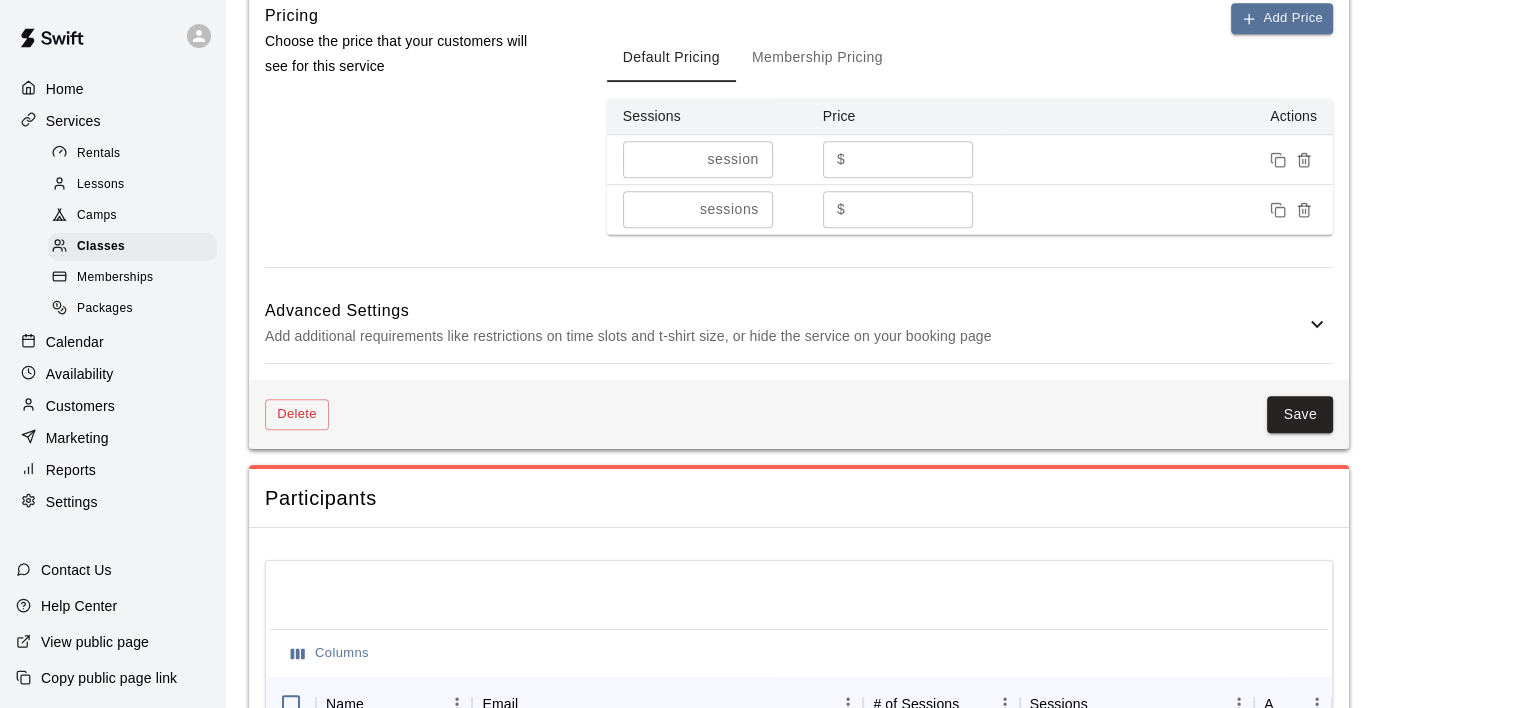 scroll, scrollTop: 1300, scrollLeft: 0, axis: vertical 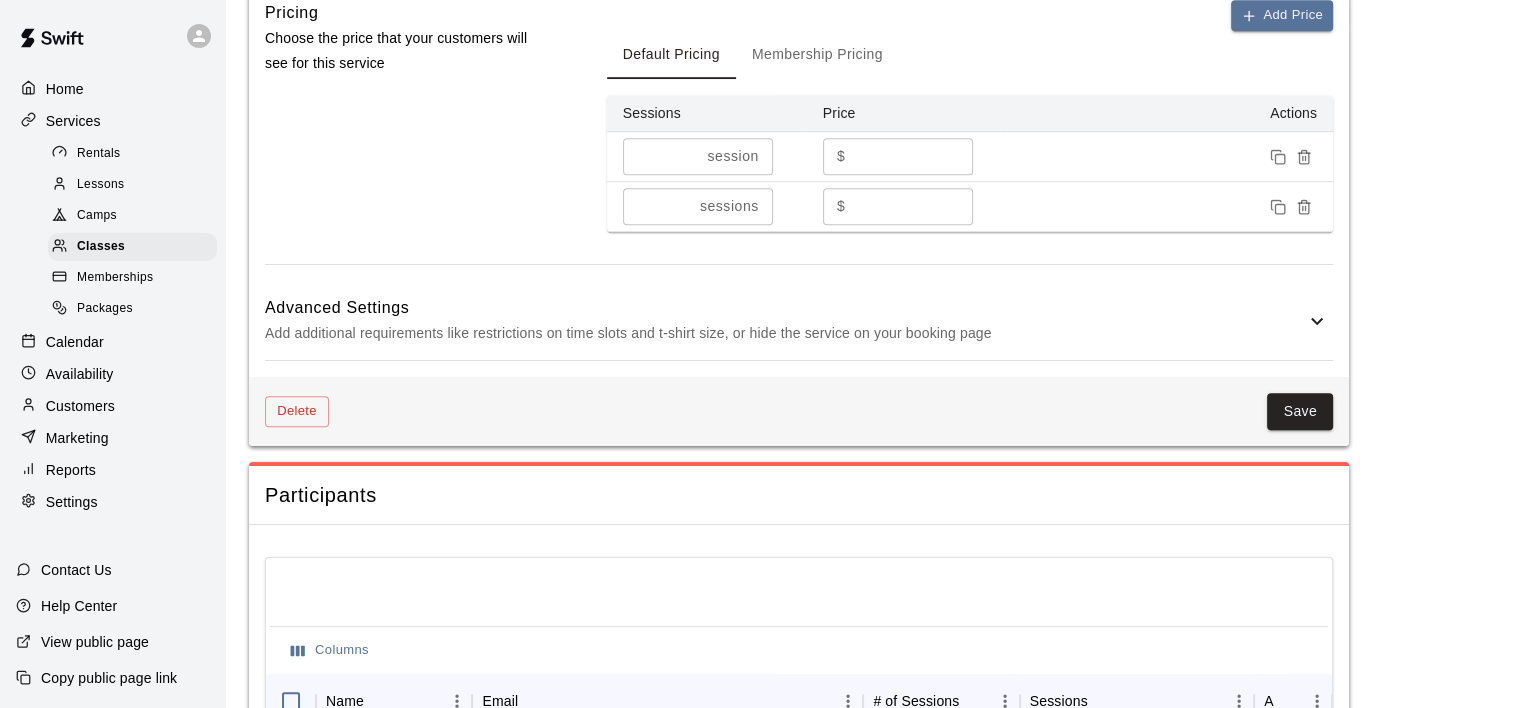 click 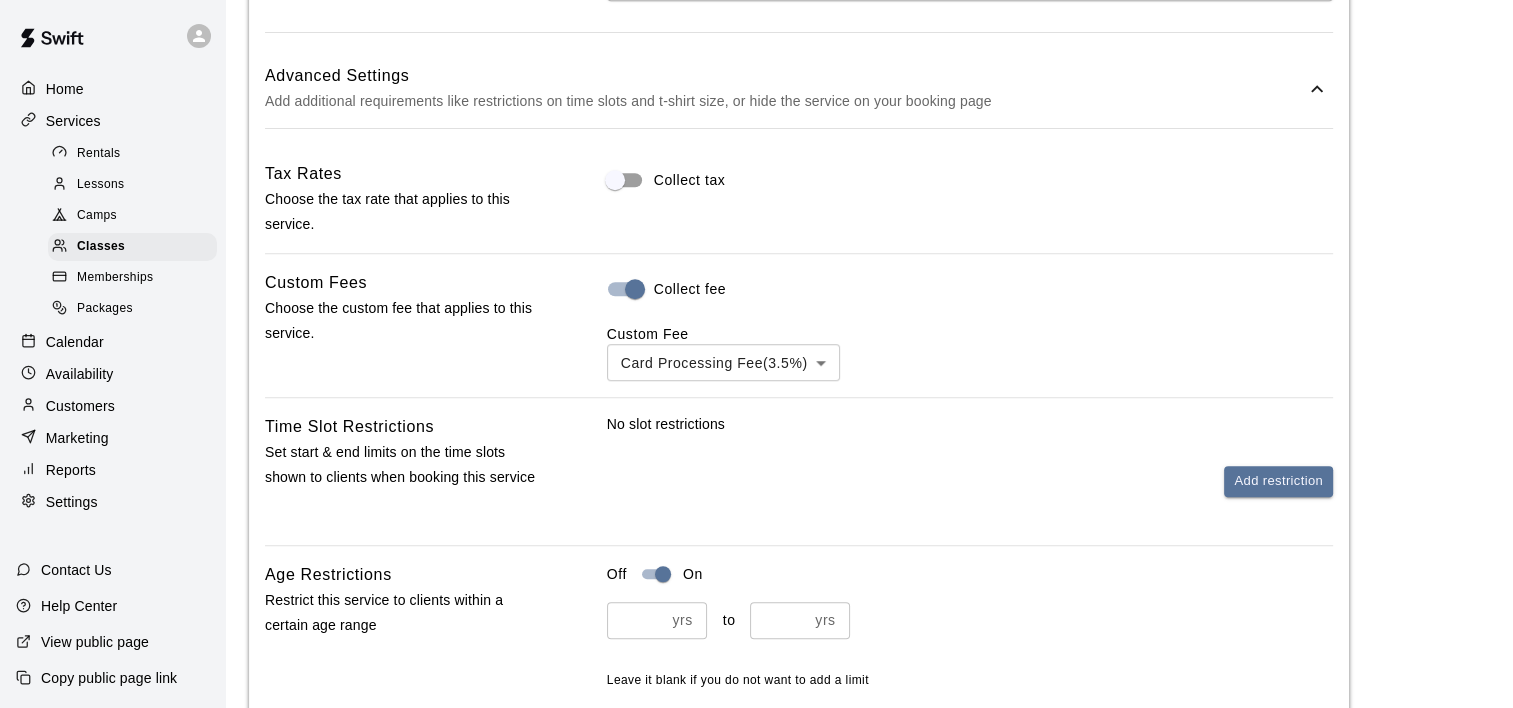 scroll, scrollTop: 1800, scrollLeft: 0, axis: vertical 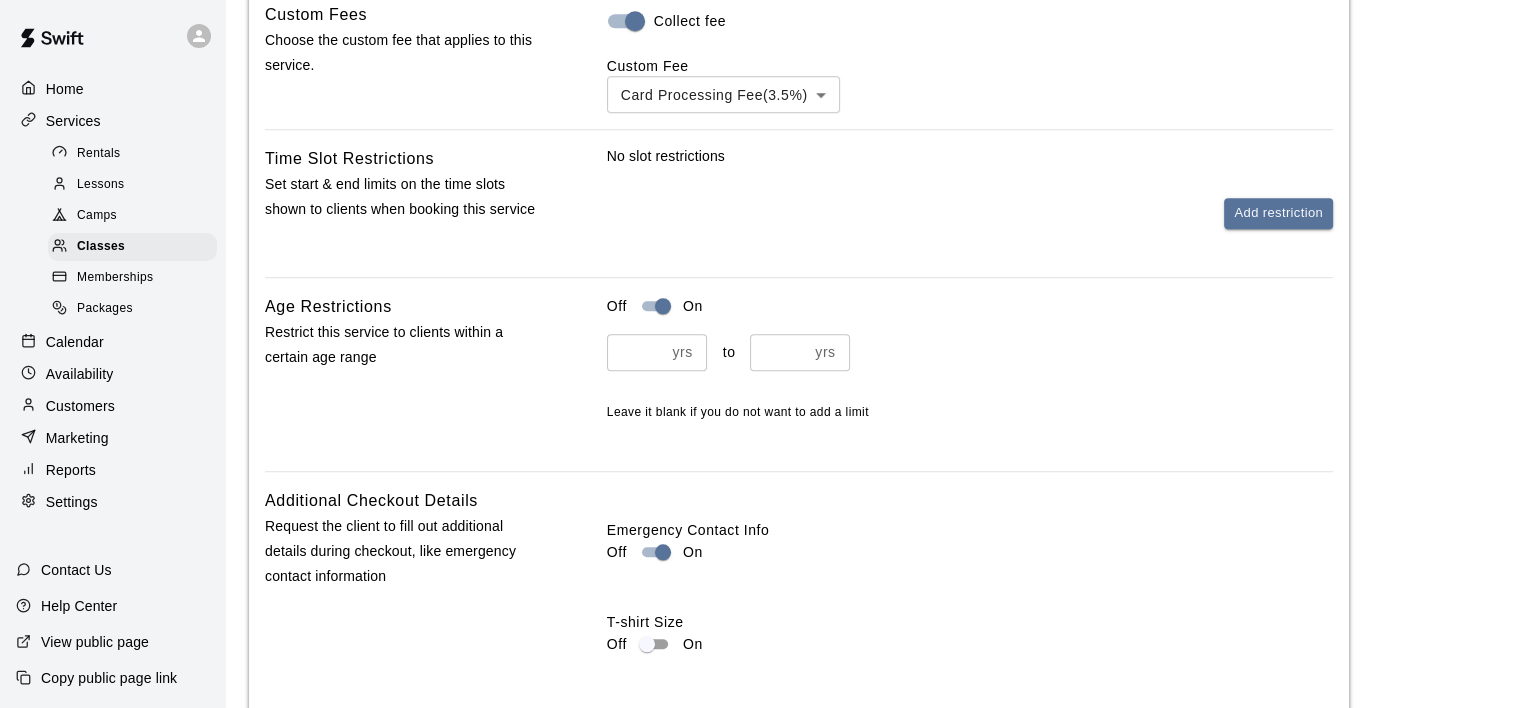 click on "**" at bounding box center (779, 352) 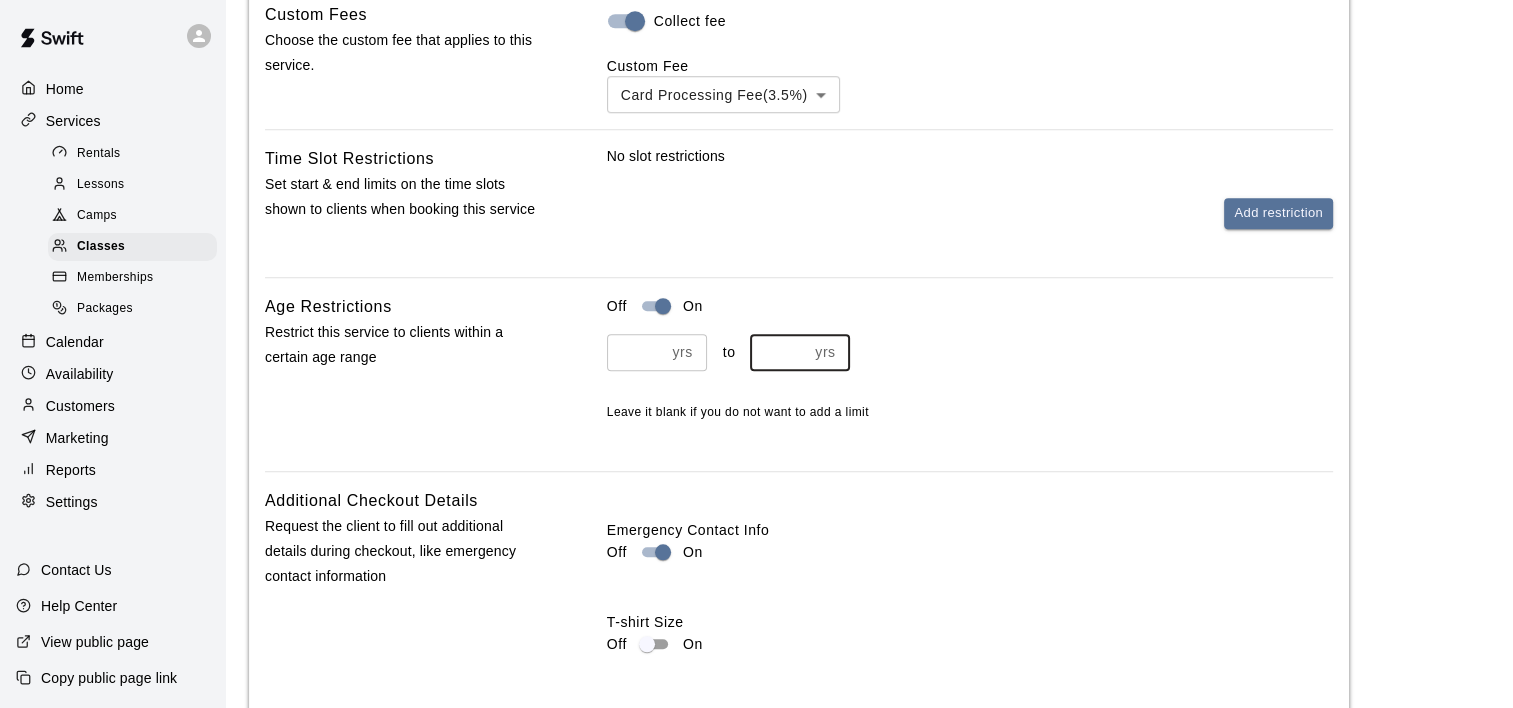 click on "**" at bounding box center (779, 352) 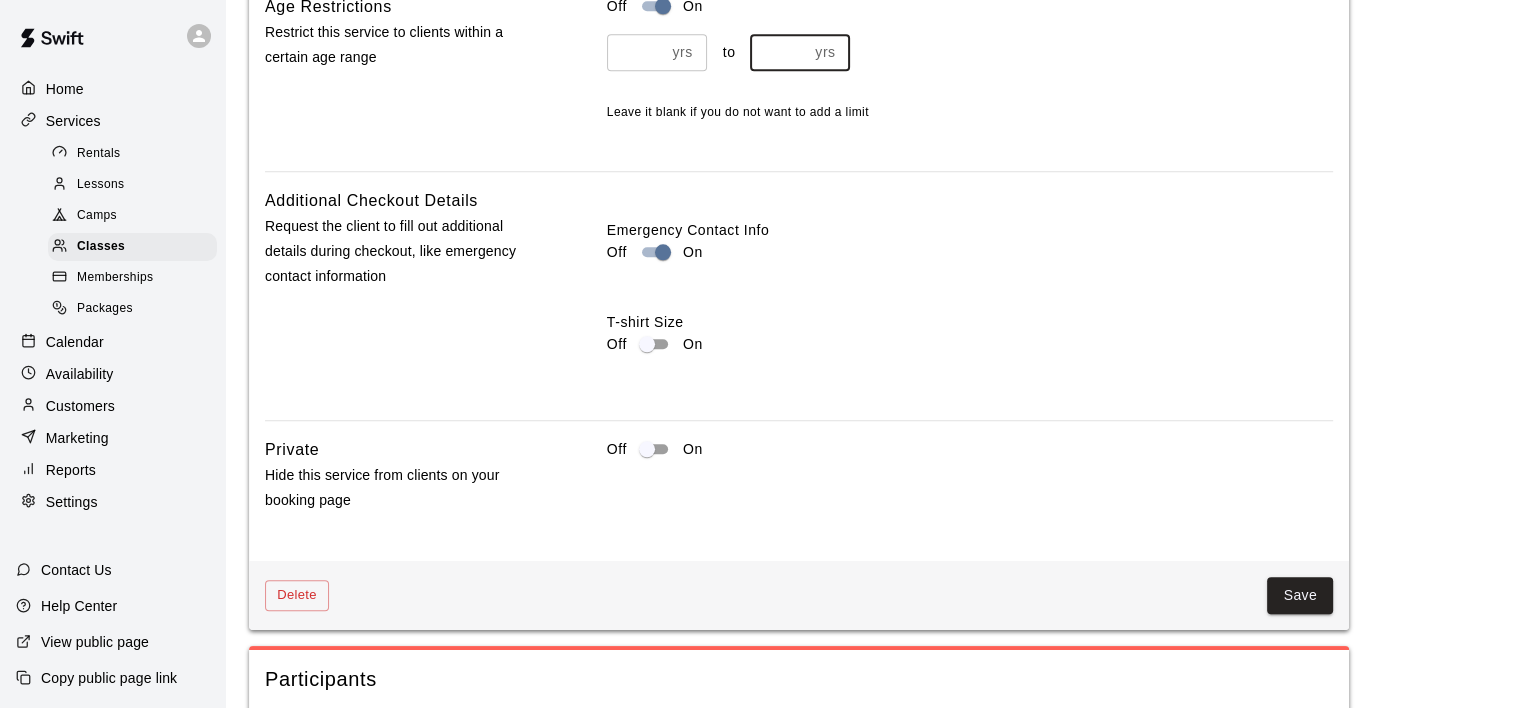 scroll, scrollTop: 2438, scrollLeft: 0, axis: vertical 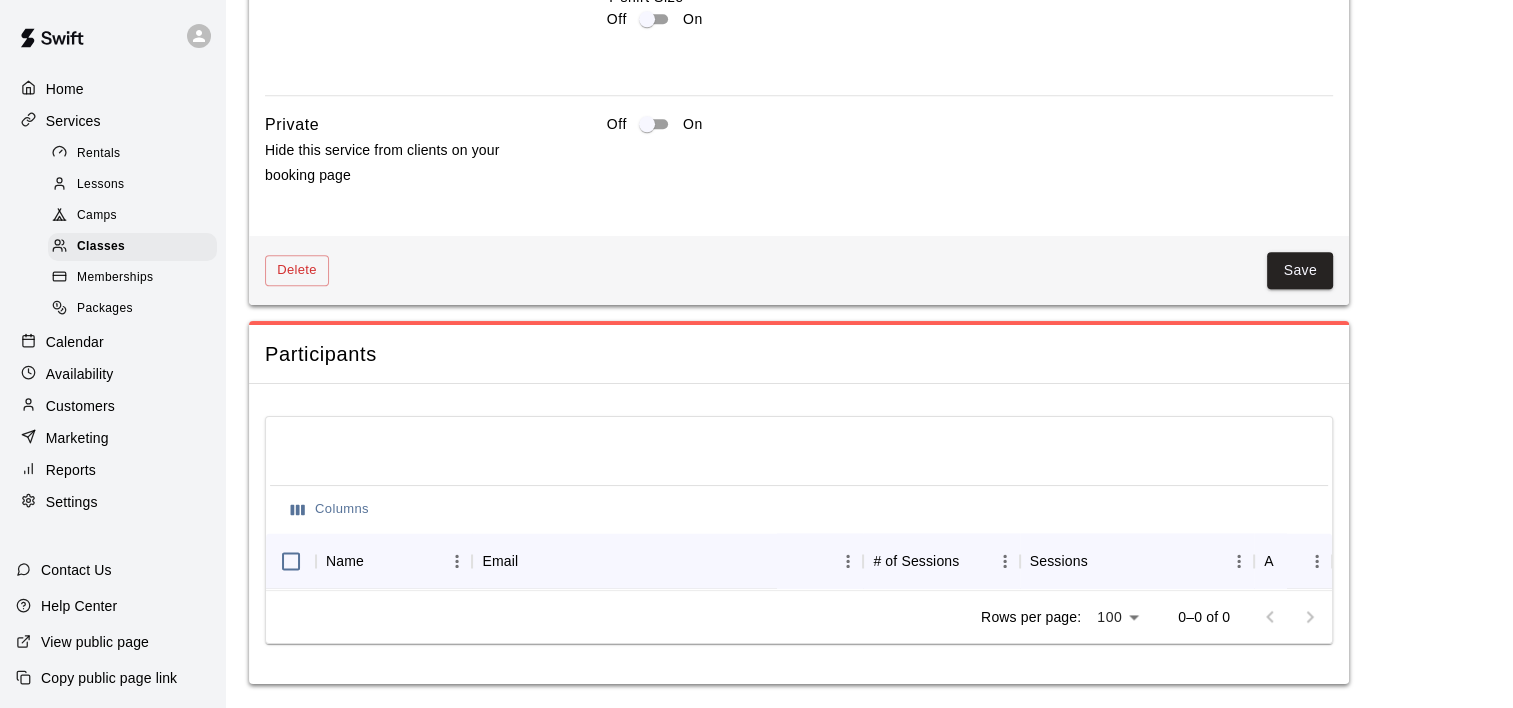 click on "Save" at bounding box center (1300, 270) 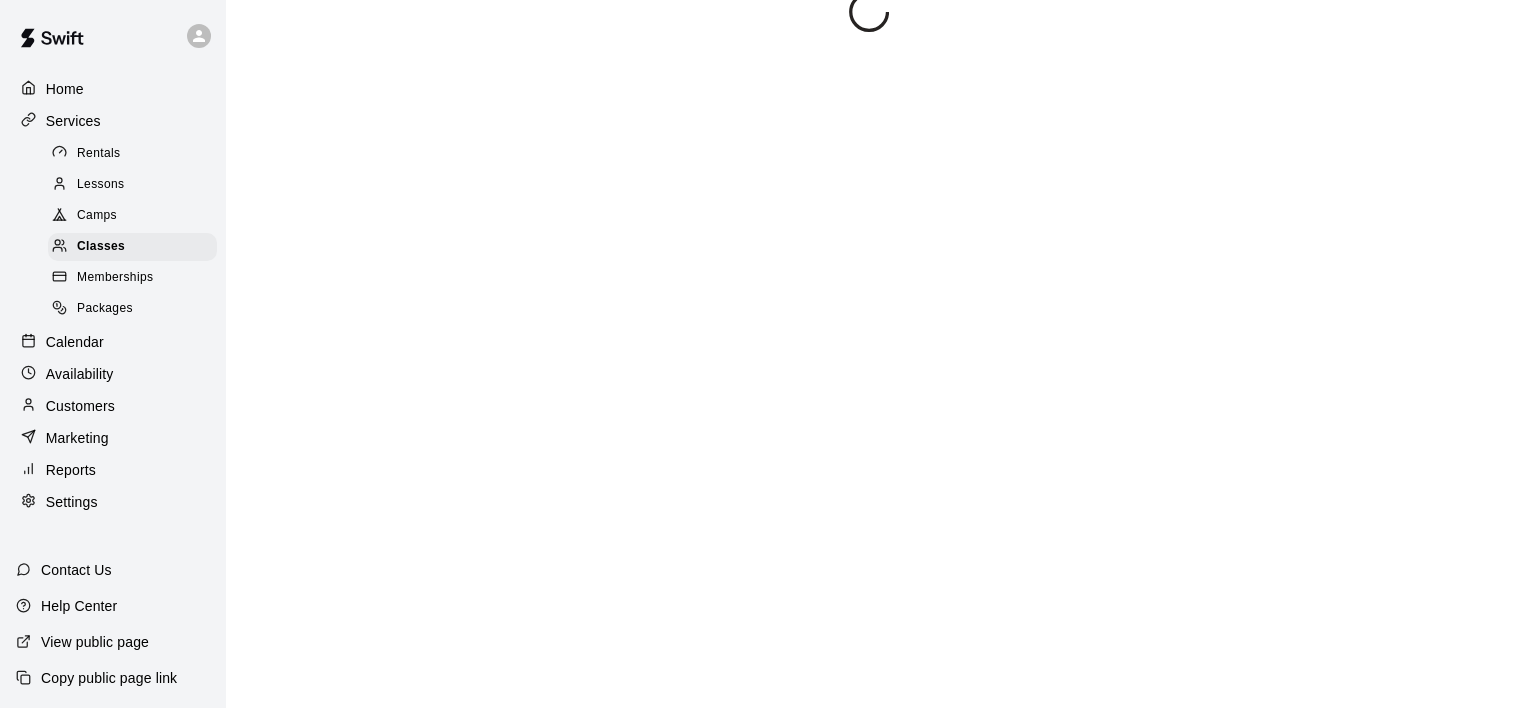 scroll, scrollTop: 0, scrollLeft: 0, axis: both 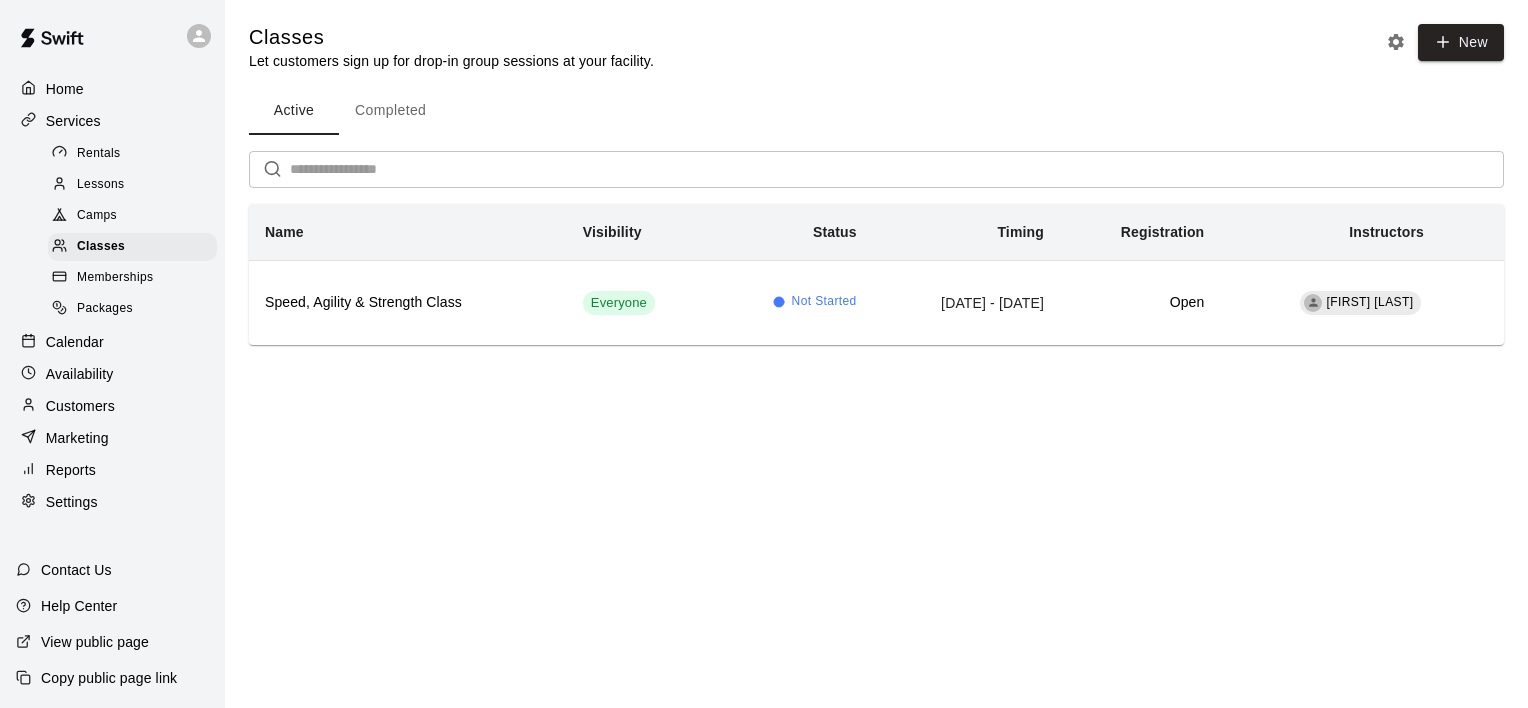 click on "View public page" at bounding box center (82, 642) 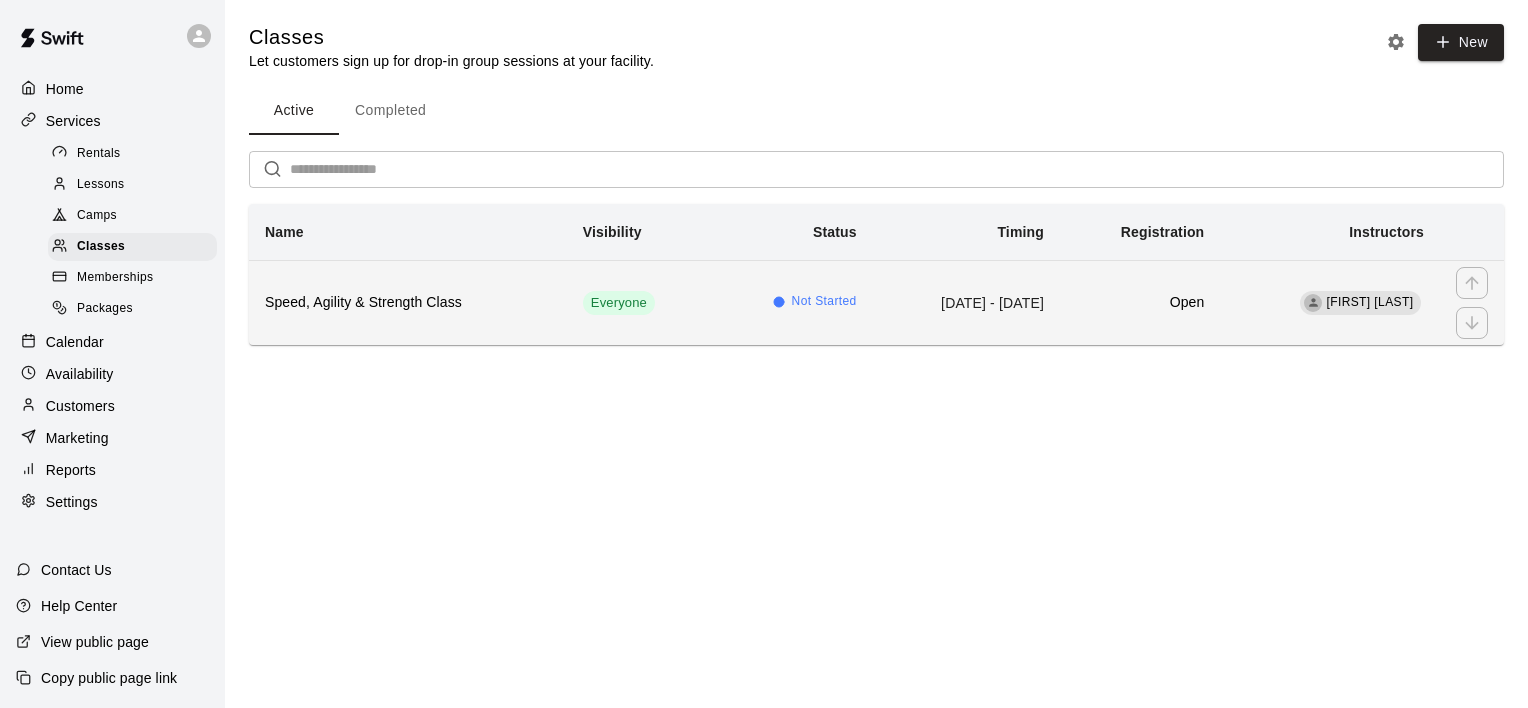 click on "Speed, Agility & Strength Class" at bounding box center (408, 303) 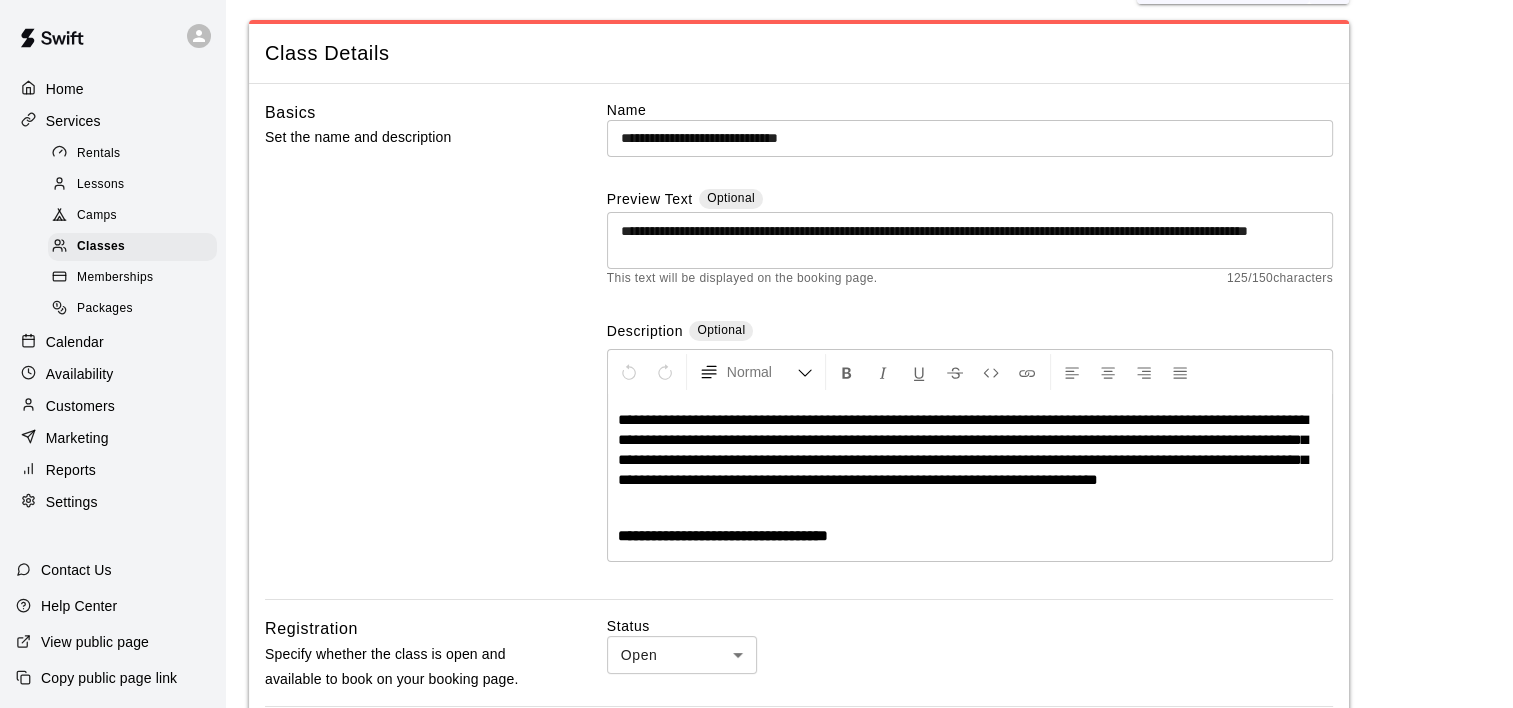 scroll, scrollTop: 200, scrollLeft: 0, axis: vertical 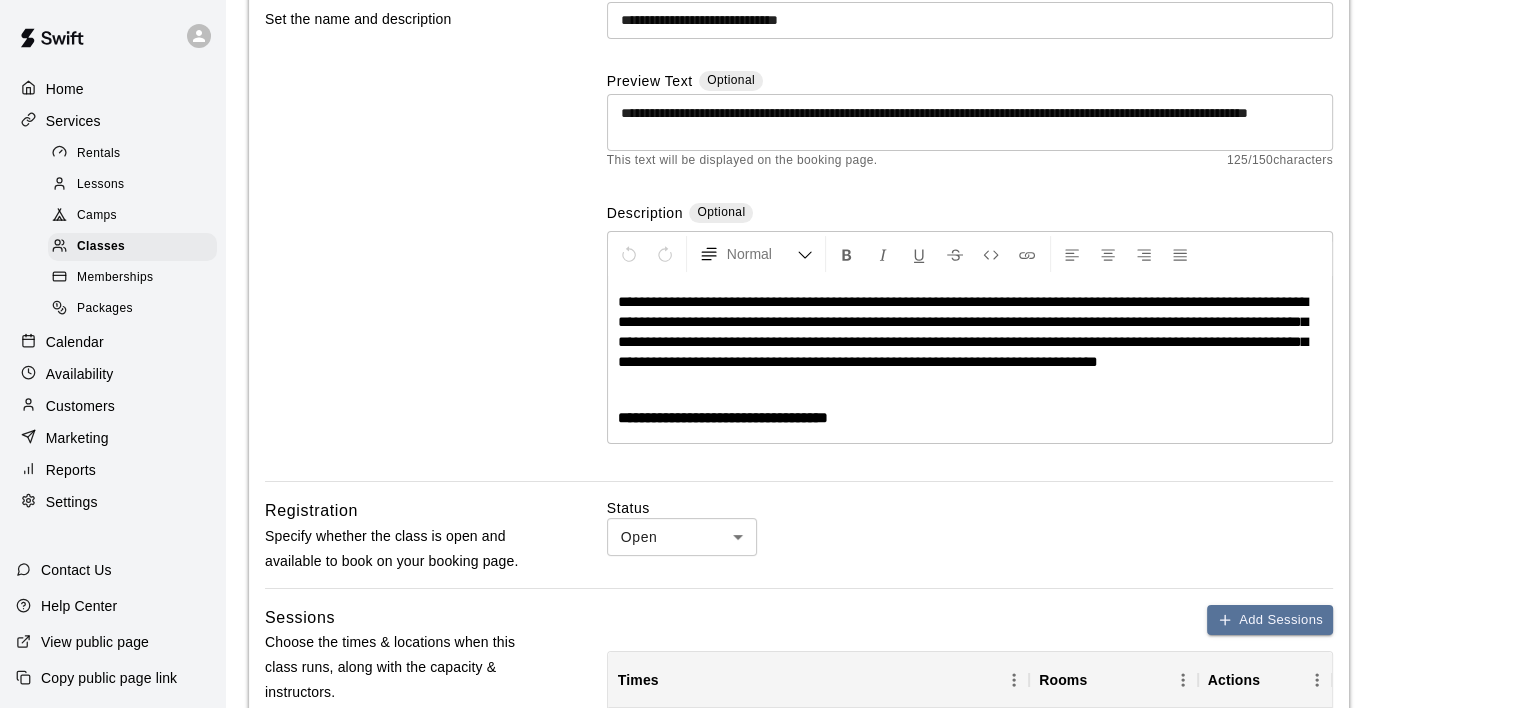 click on "**********" at bounding box center [723, 417] 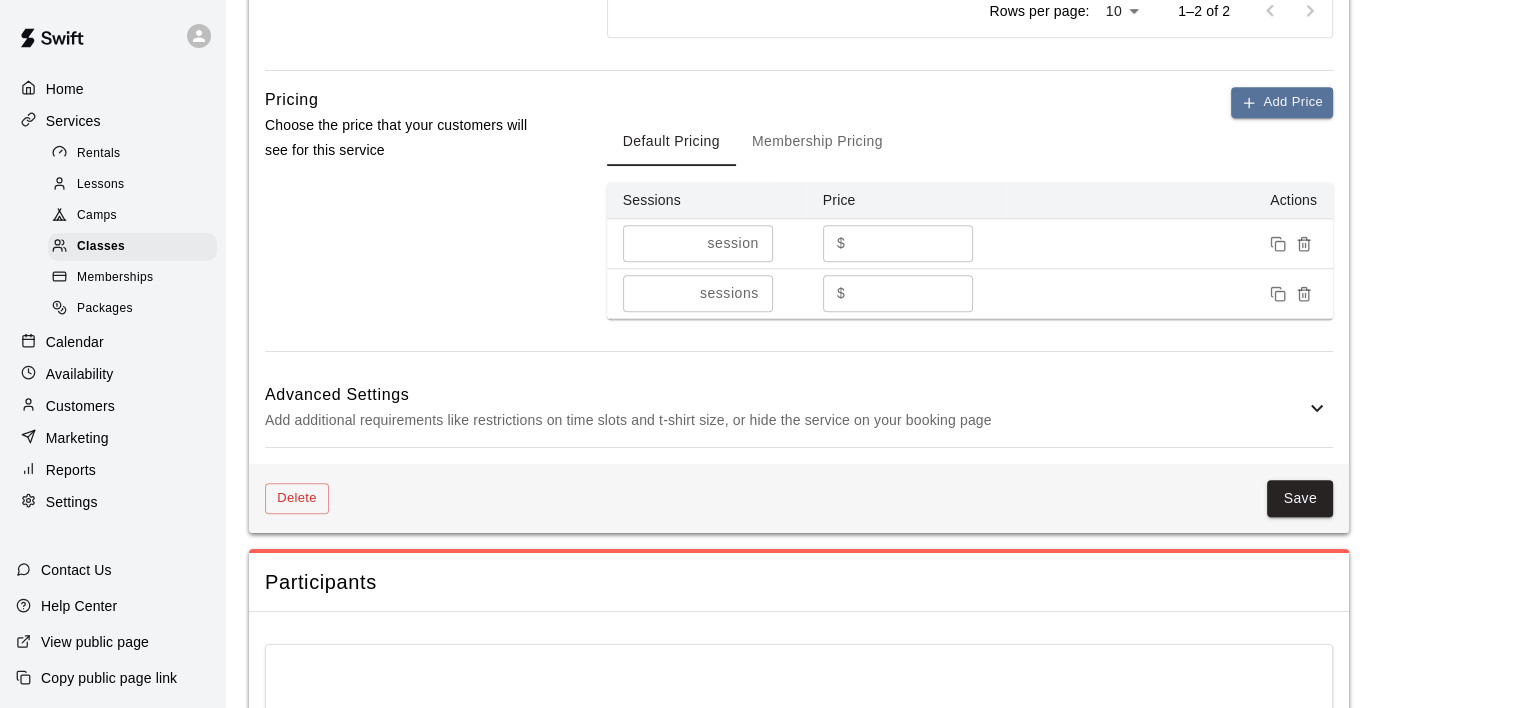 scroll, scrollTop: 1452, scrollLeft: 0, axis: vertical 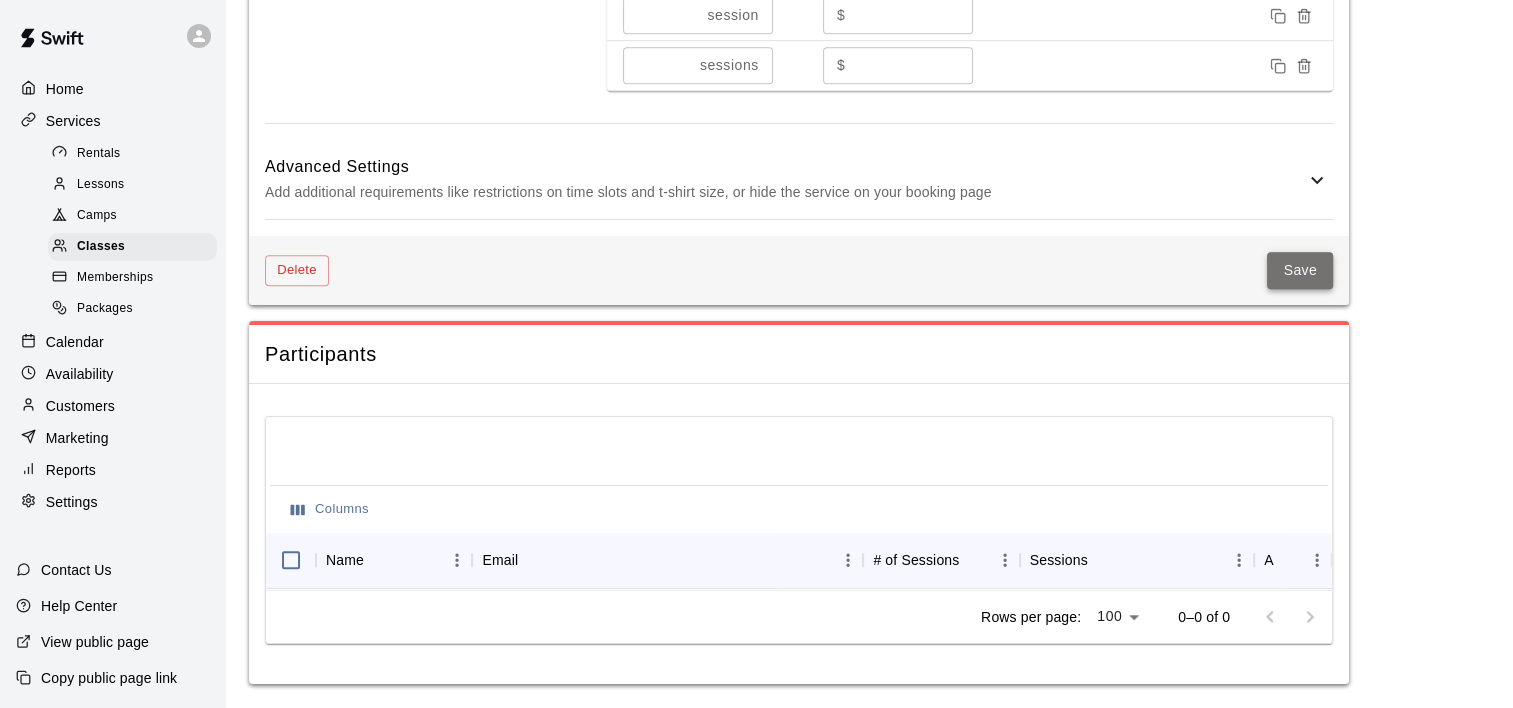 click on "Save" at bounding box center (1300, 270) 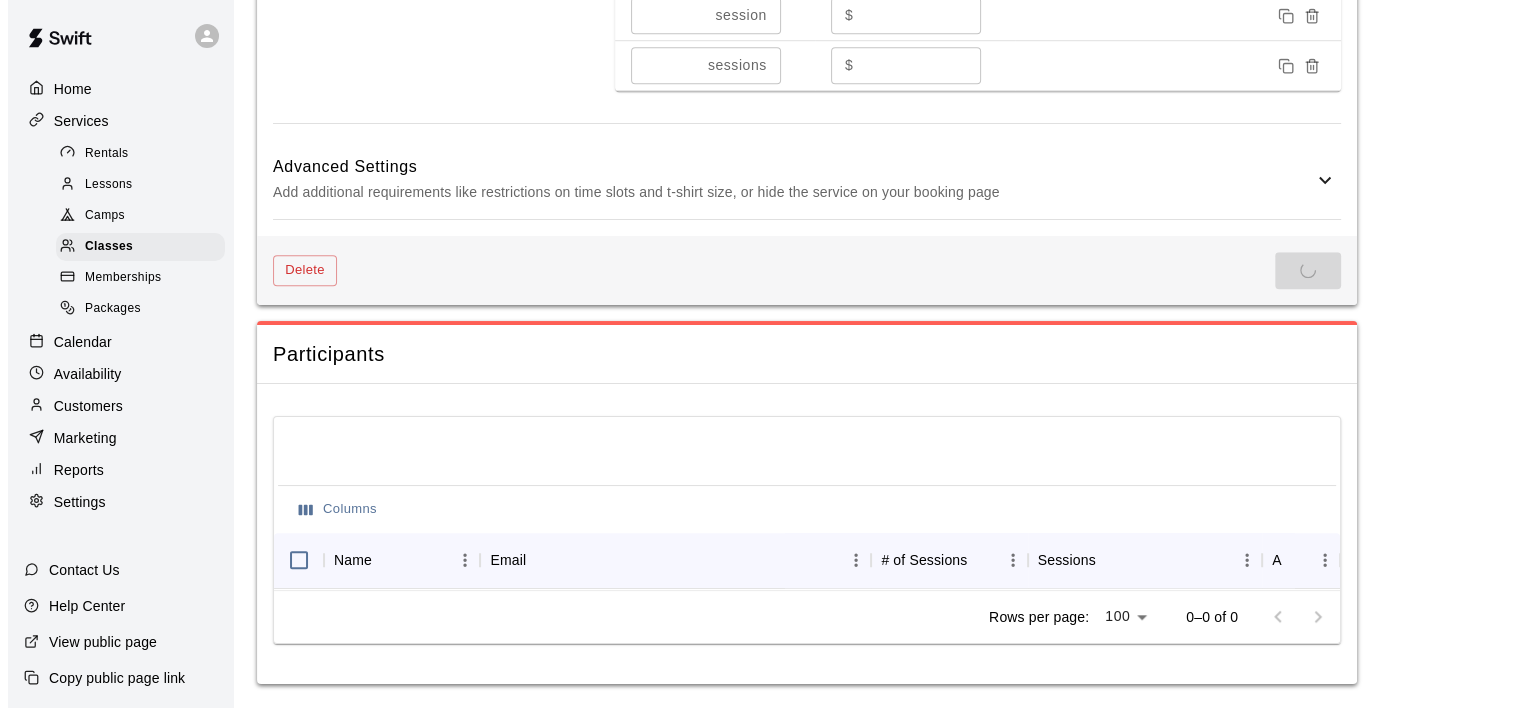 scroll, scrollTop: 0, scrollLeft: 0, axis: both 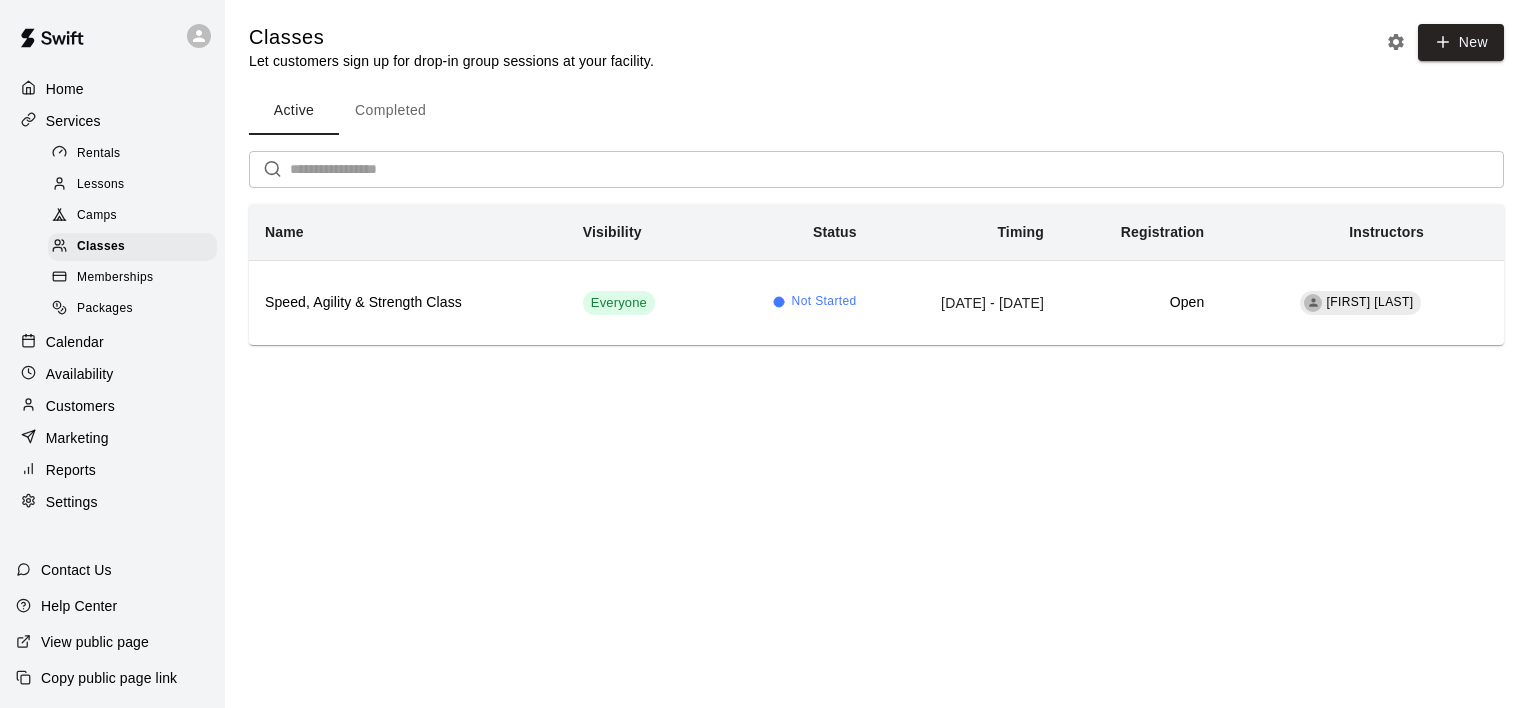 click on "View public page" at bounding box center (95, 642) 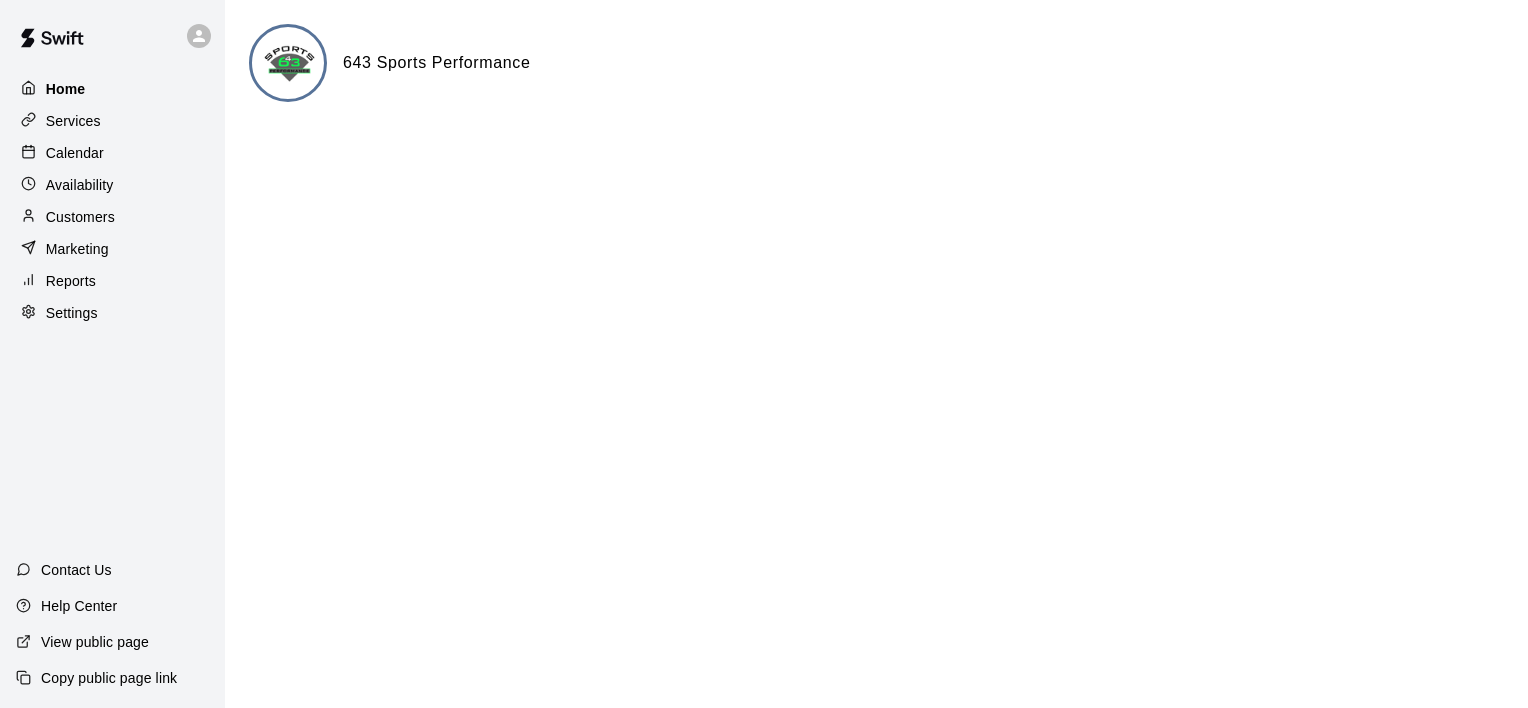 click on "Home" at bounding box center [112, 89] 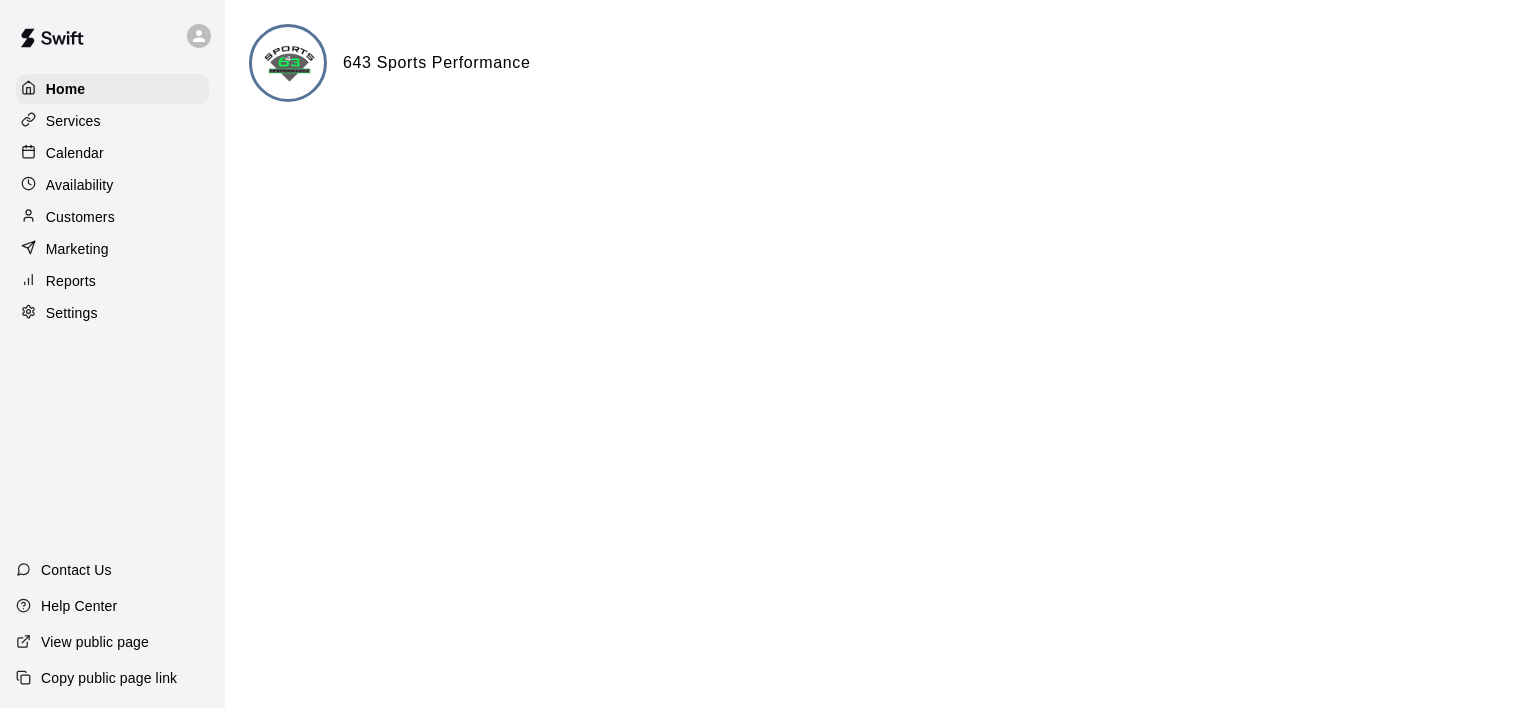 click on "View public page" at bounding box center [95, 642] 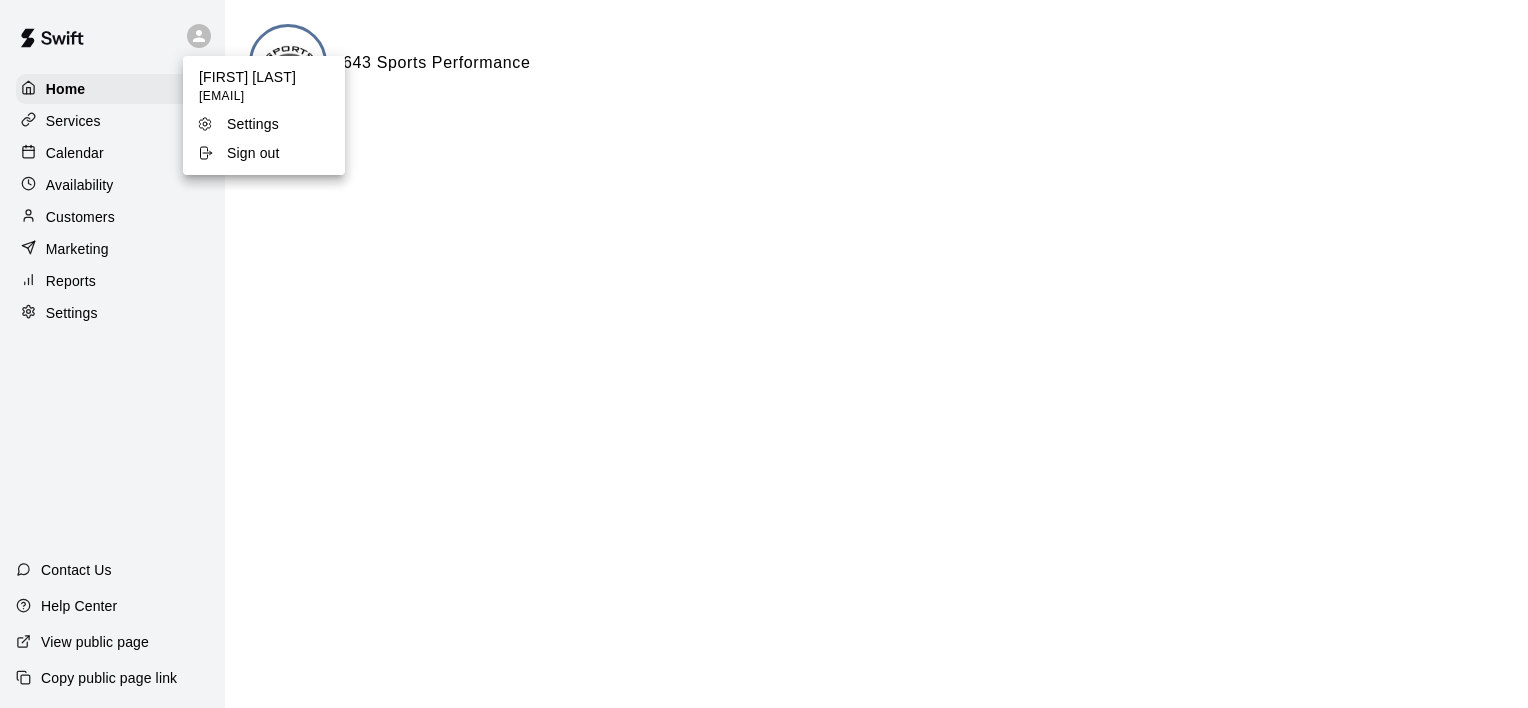 click on "Sign out" at bounding box center (253, 153) 